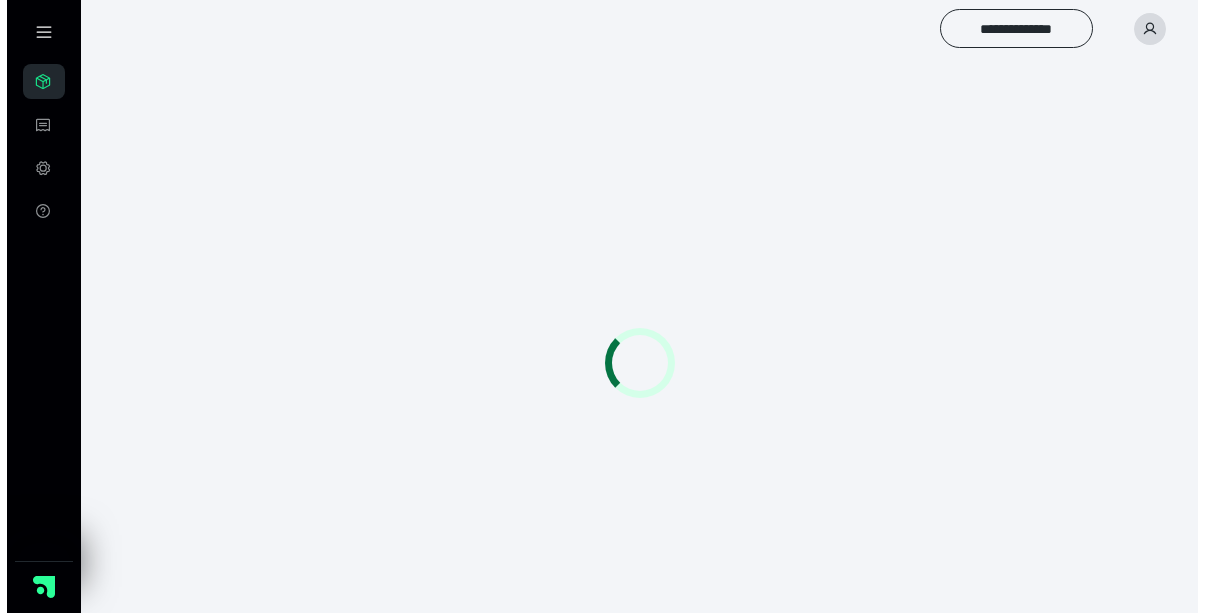 scroll, scrollTop: 0, scrollLeft: 0, axis: both 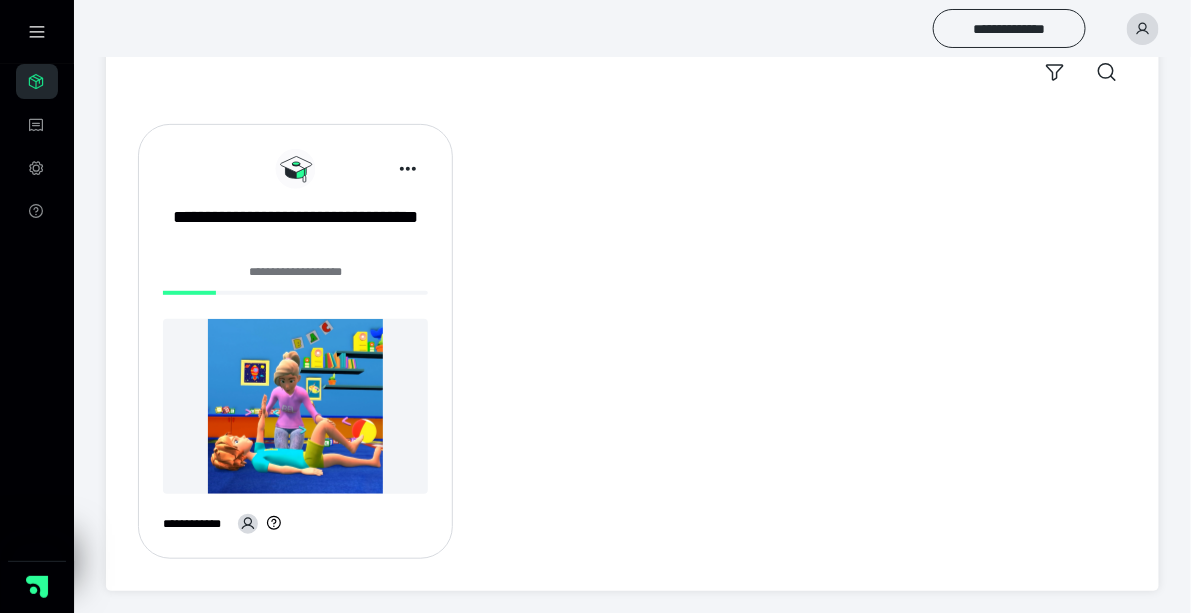 click at bounding box center (295, 406) 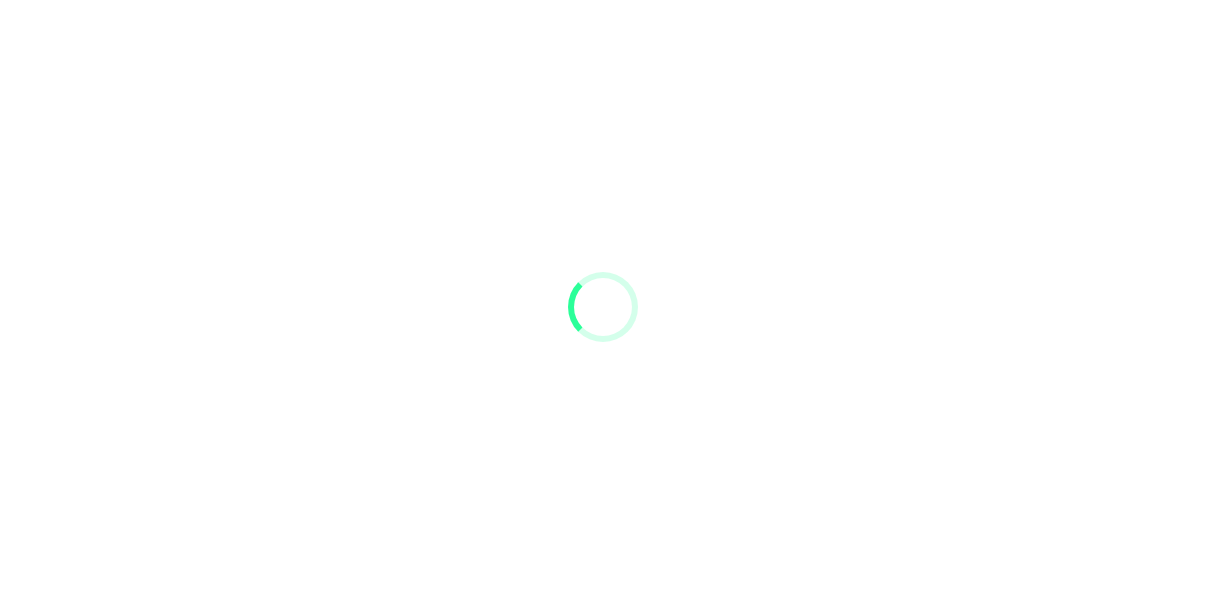 scroll, scrollTop: 0, scrollLeft: 0, axis: both 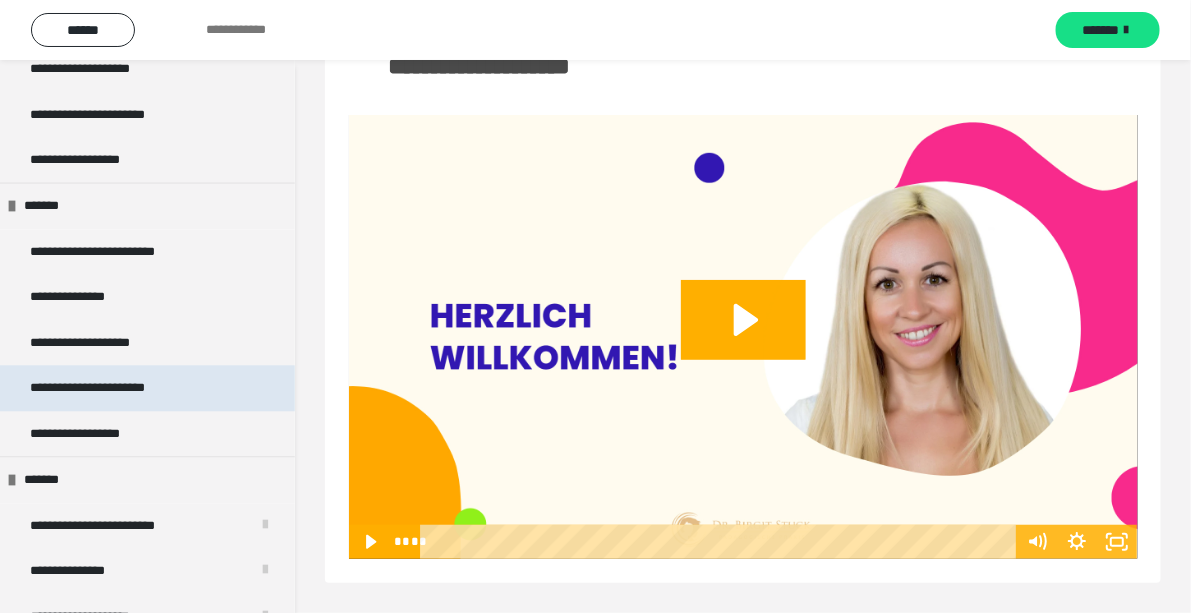 click on "**********" at bounding box center (114, 387) 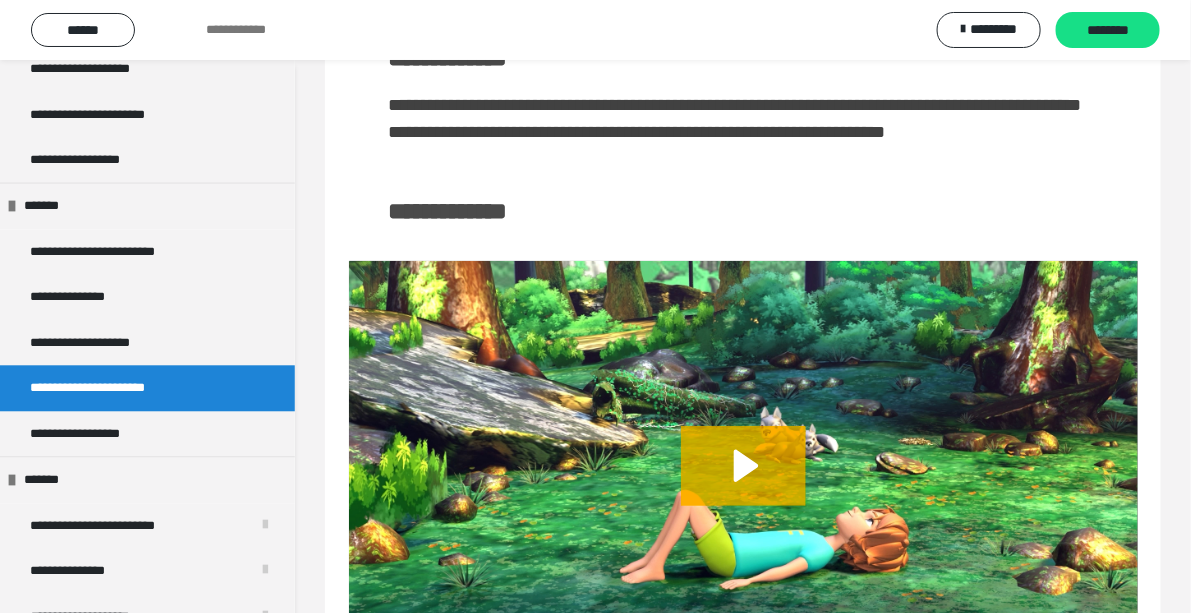 scroll, scrollTop: 0, scrollLeft: 0, axis: both 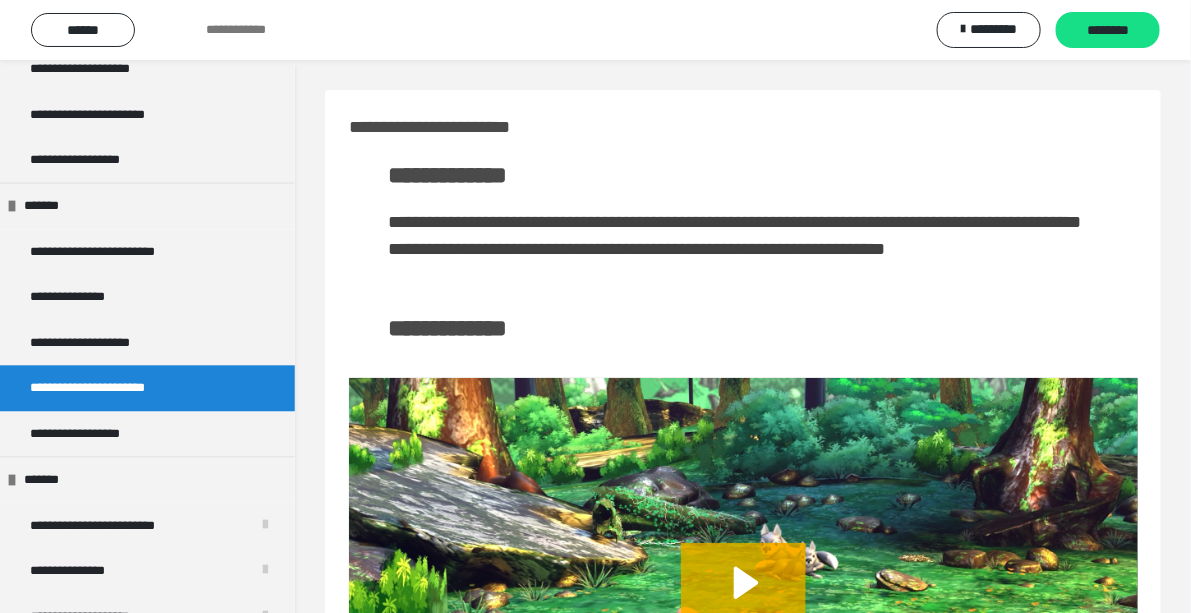 click 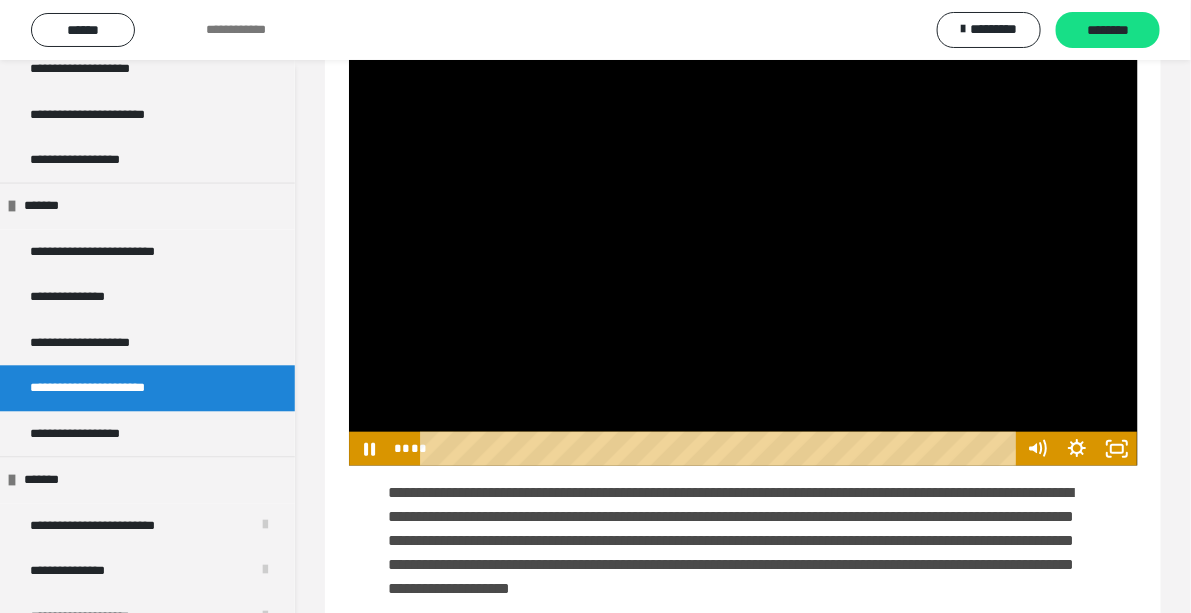scroll, scrollTop: 357, scrollLeft: 0, axis: vertical 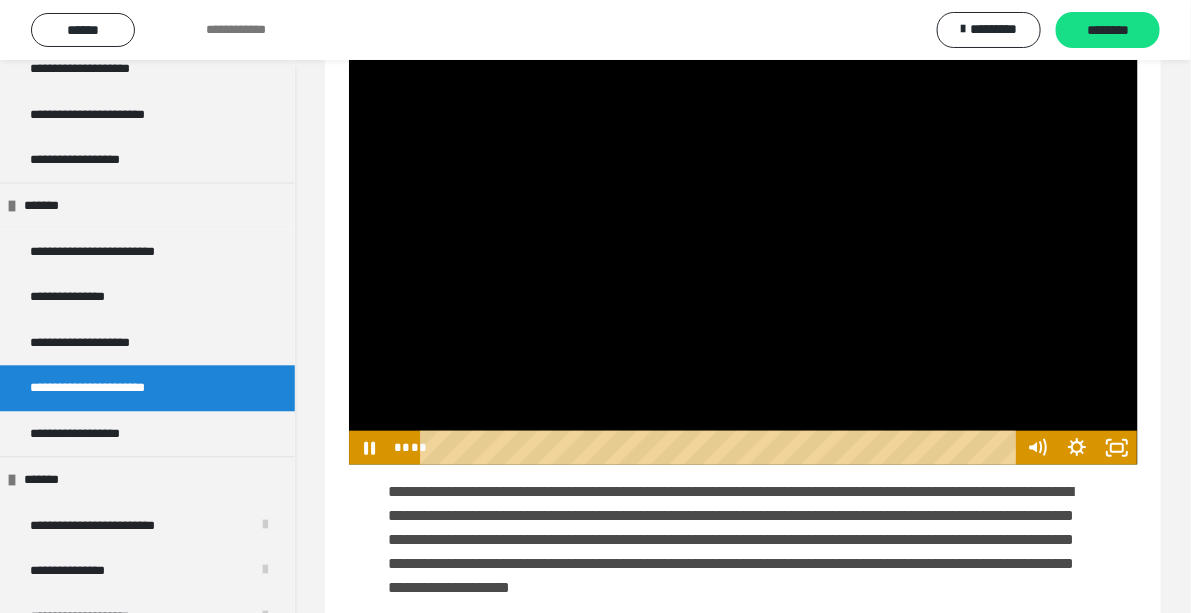 type 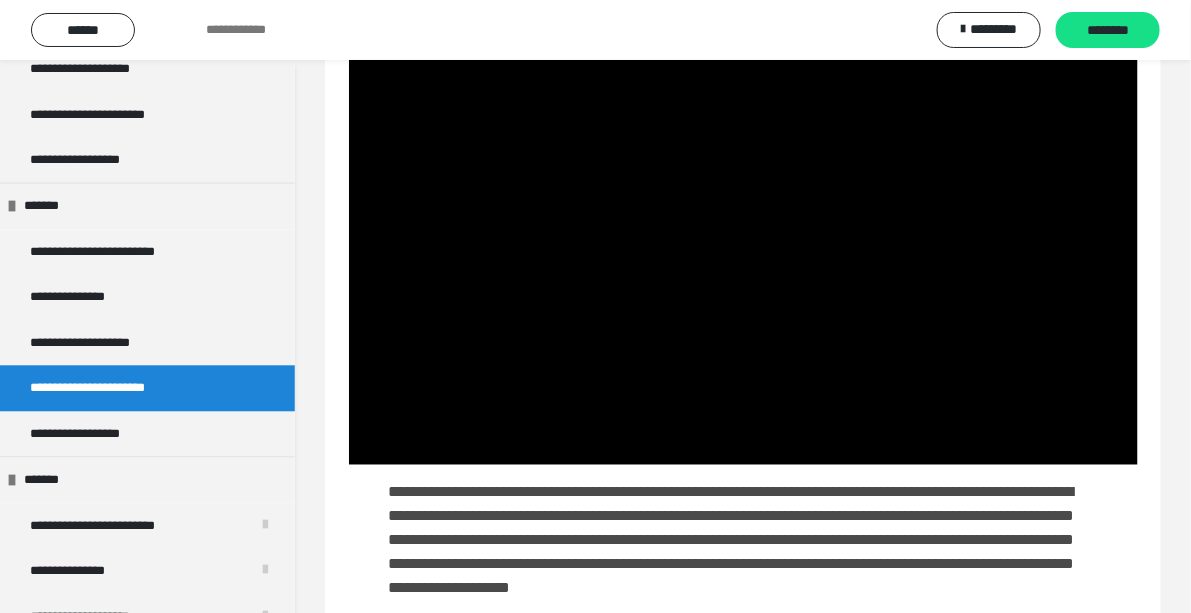 click at bounding box center (743, 243) 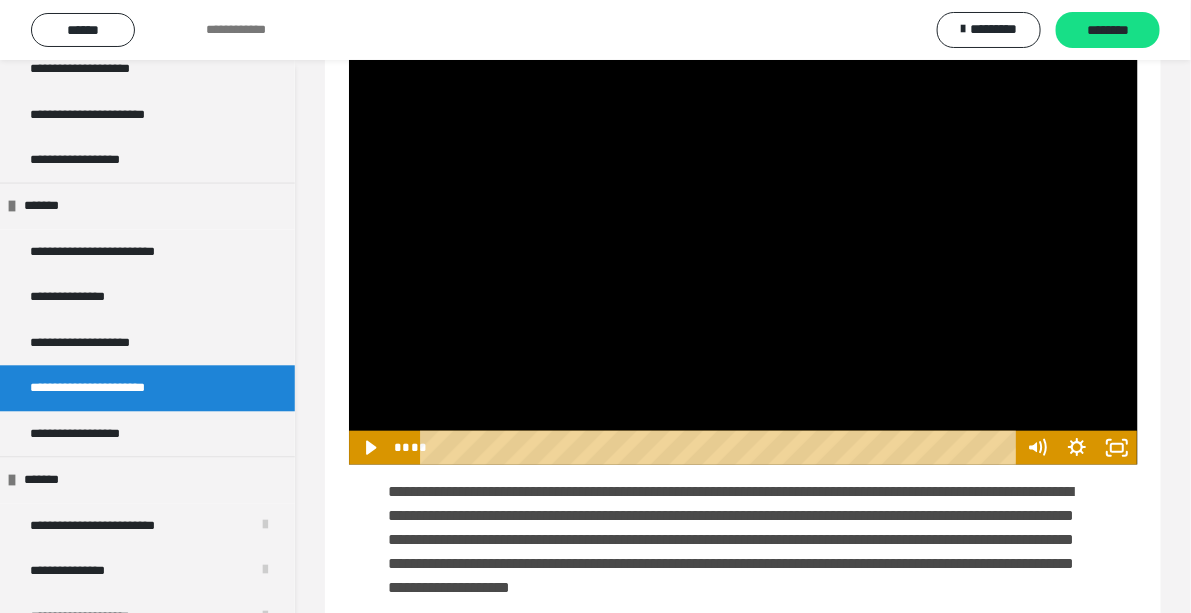 click on "**********" at bounding box center (595, 1839) 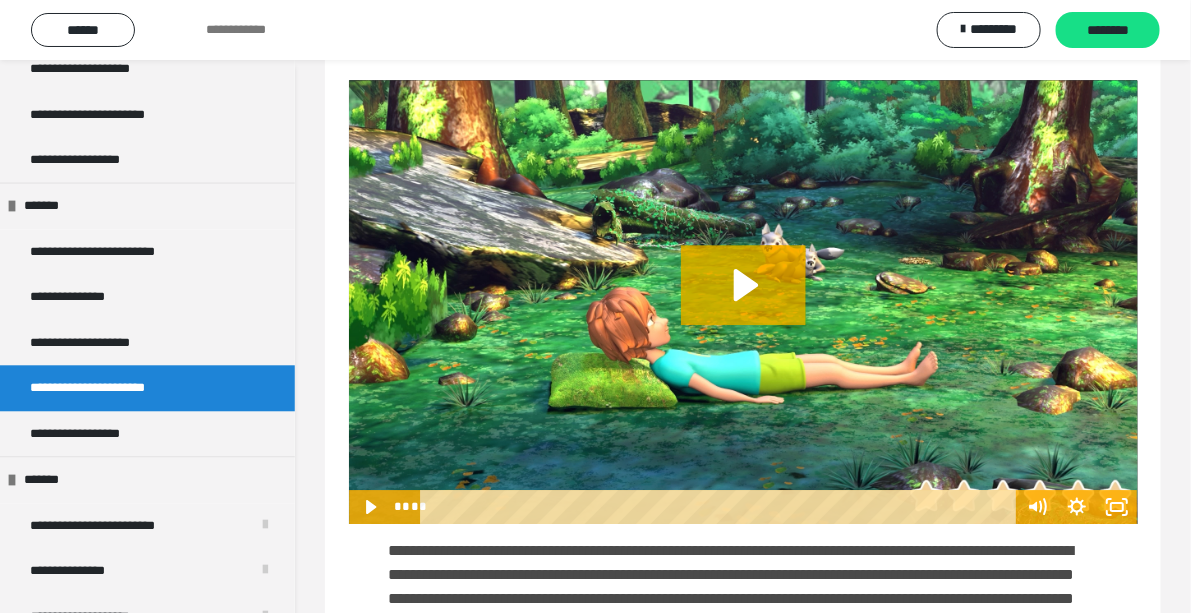 scroll, scrollTop: 1670, scrollLeft: 0, axis: vertical 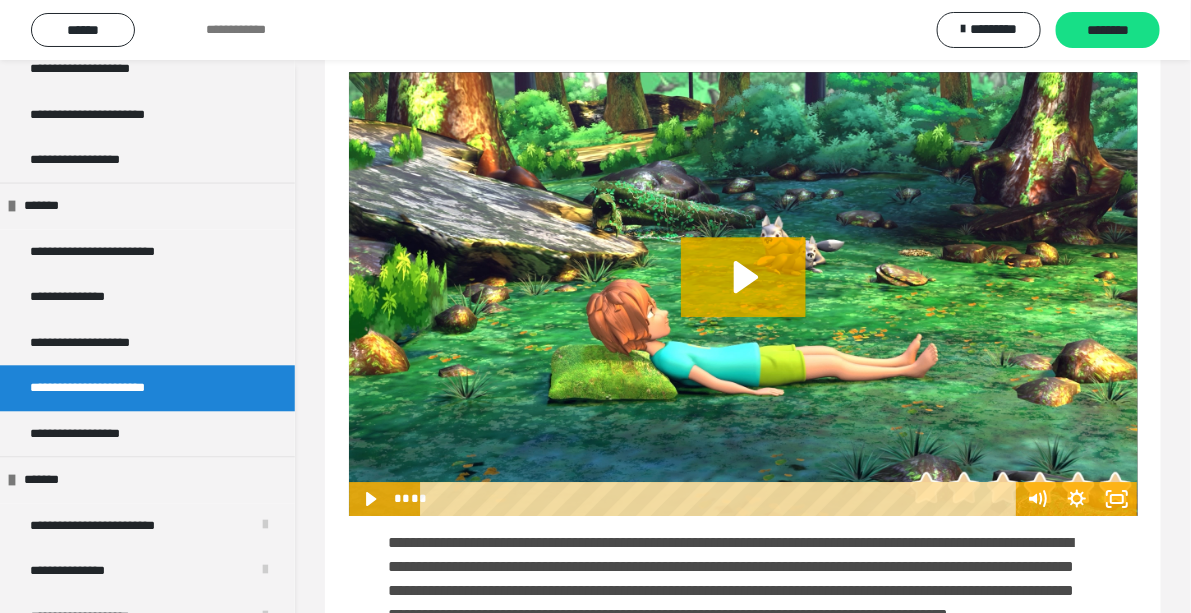 click at bounding box center (743, 294) 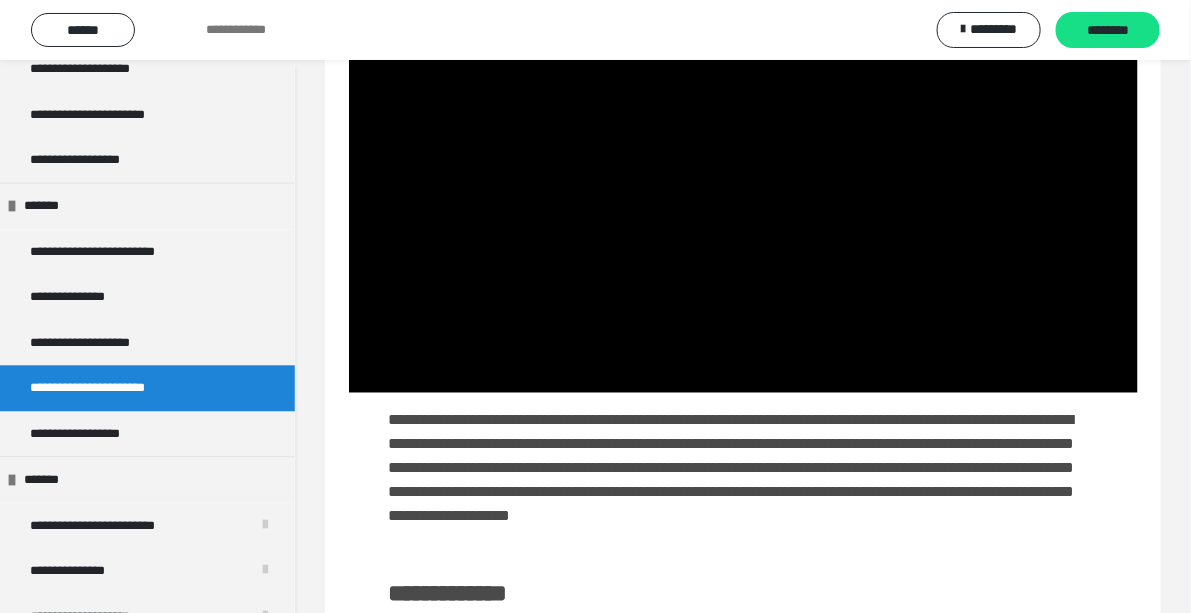 scroll, scrollTop: 428, scrollLeft: 0, axis: vertical 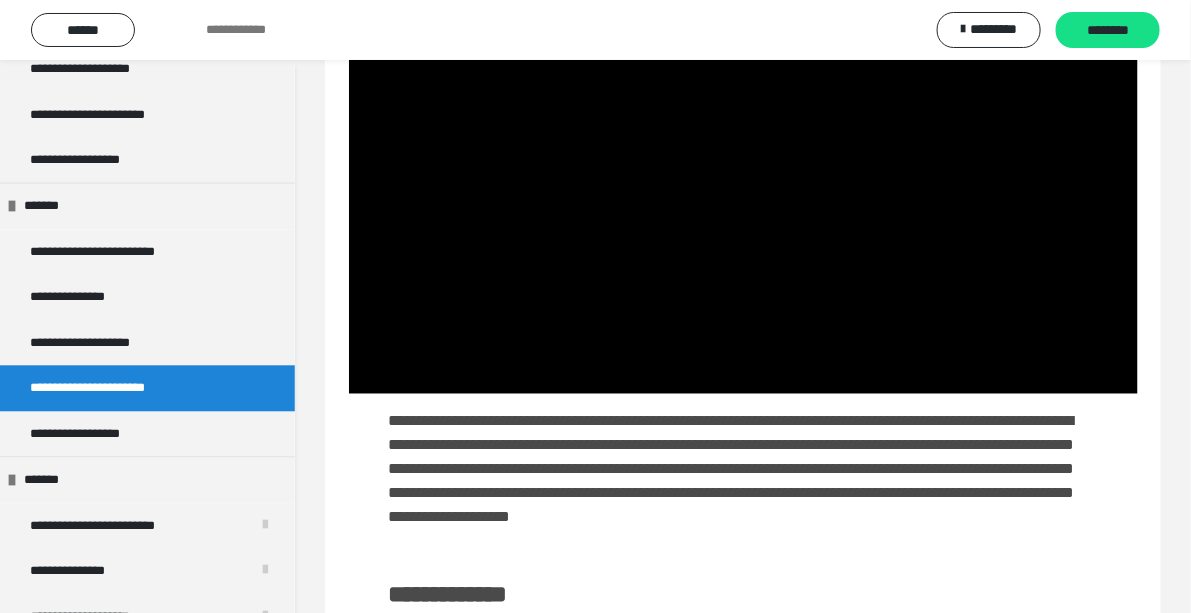 click at bounding box center (743, 172) 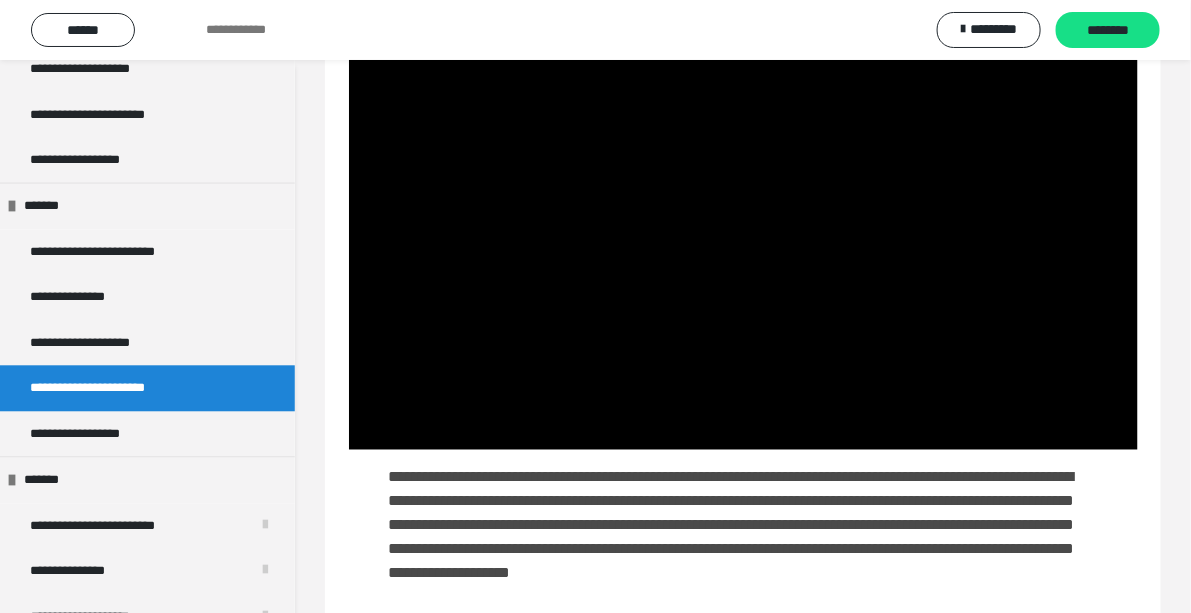scroll, scrollTop: 343, scrollLeft: 0, axis: vertical 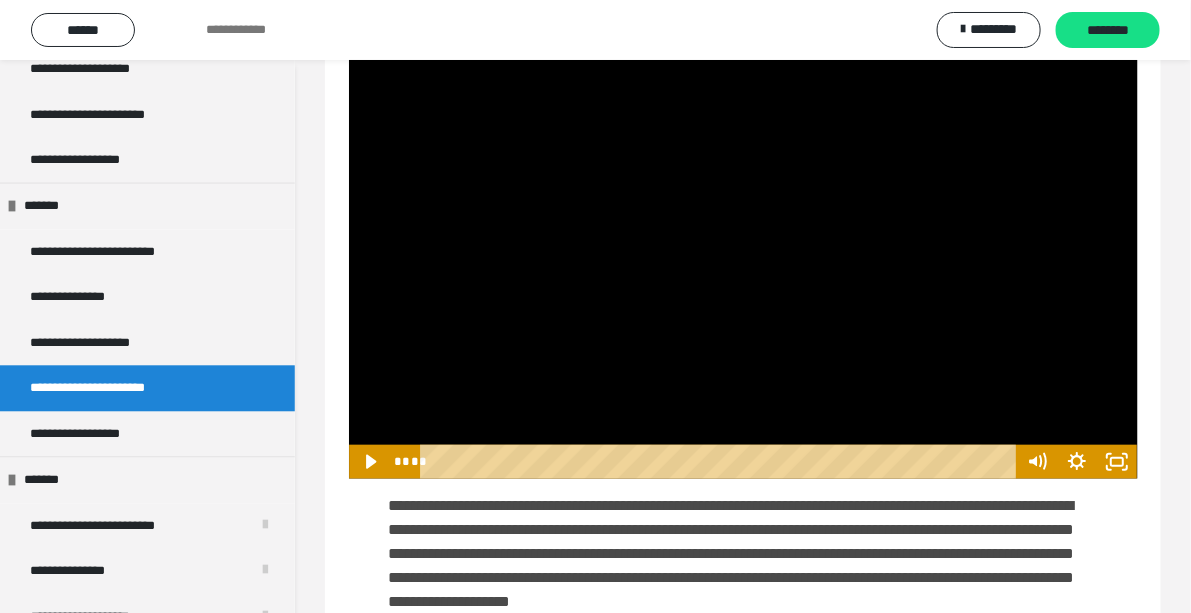 click on "**********" at bounding box center (743, 1883) 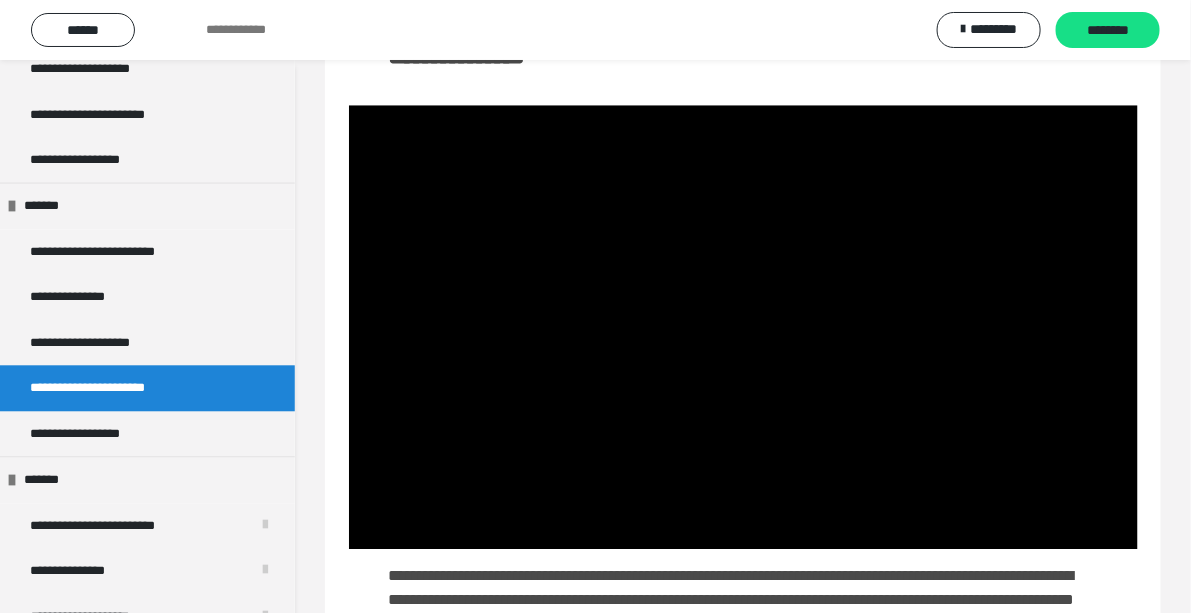 scroll, scrollTop: 1609, scrollLeft: 0, axis: vertical 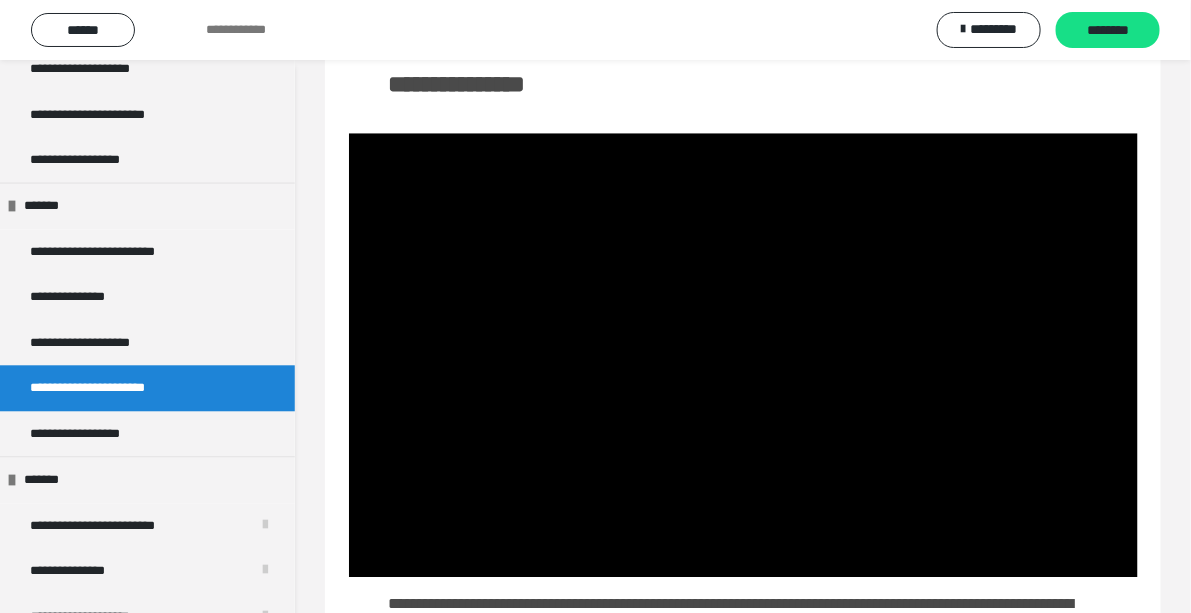 click at bounding box center (743, 355) 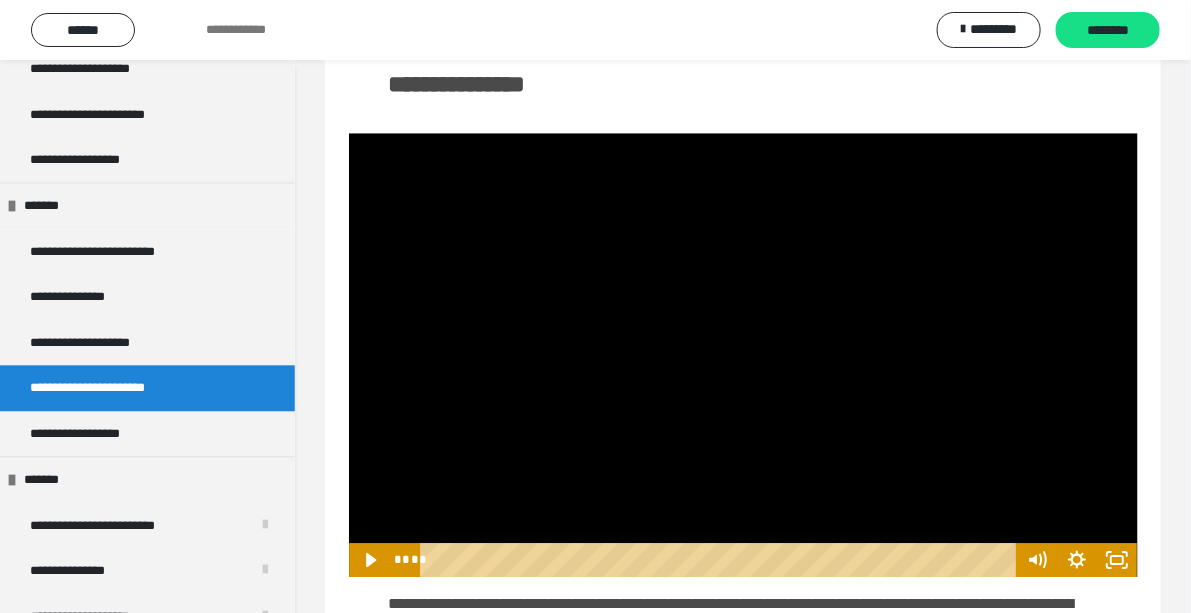 click at bounding box center [743, 355] 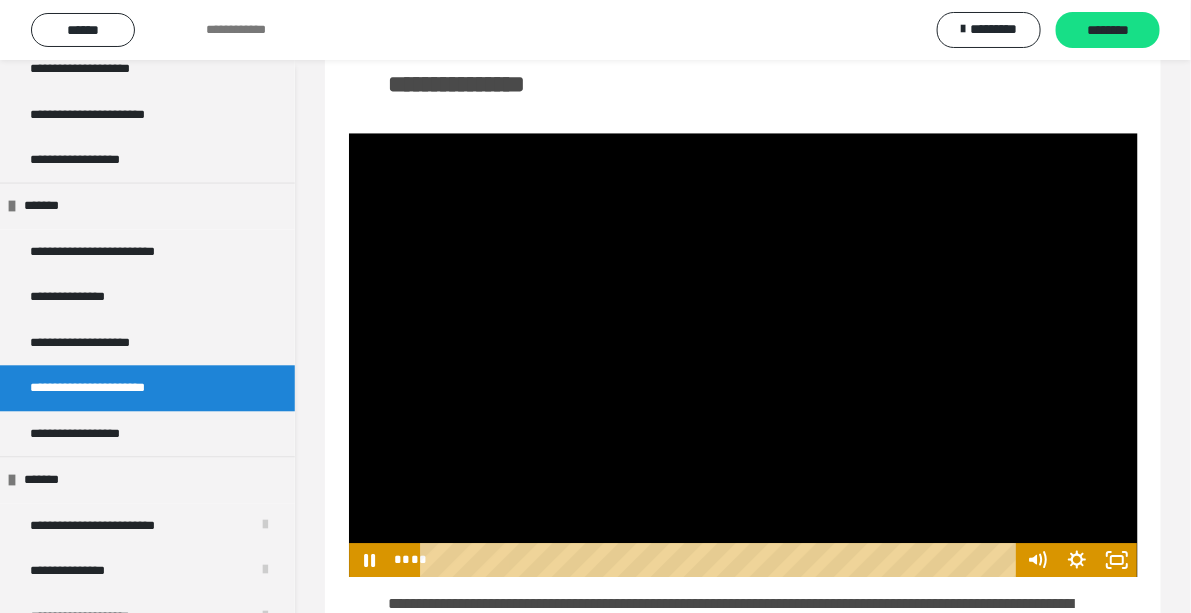 click at bounding box center (743, 355) 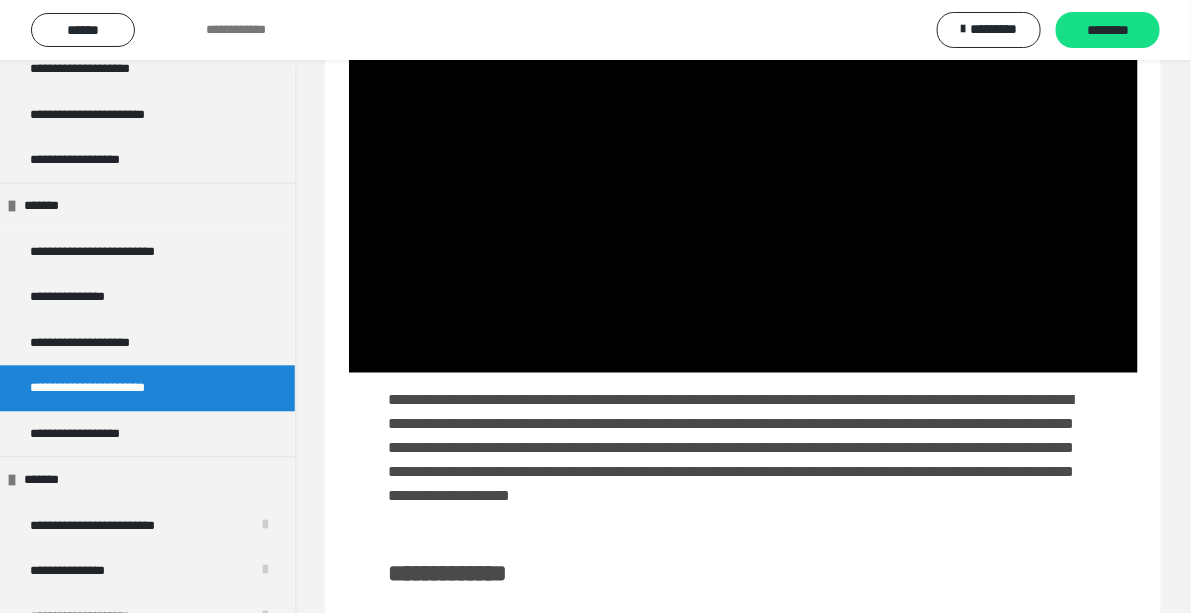 scroll, scrollTop: 449, scrollLeft: 0, axis: vertical 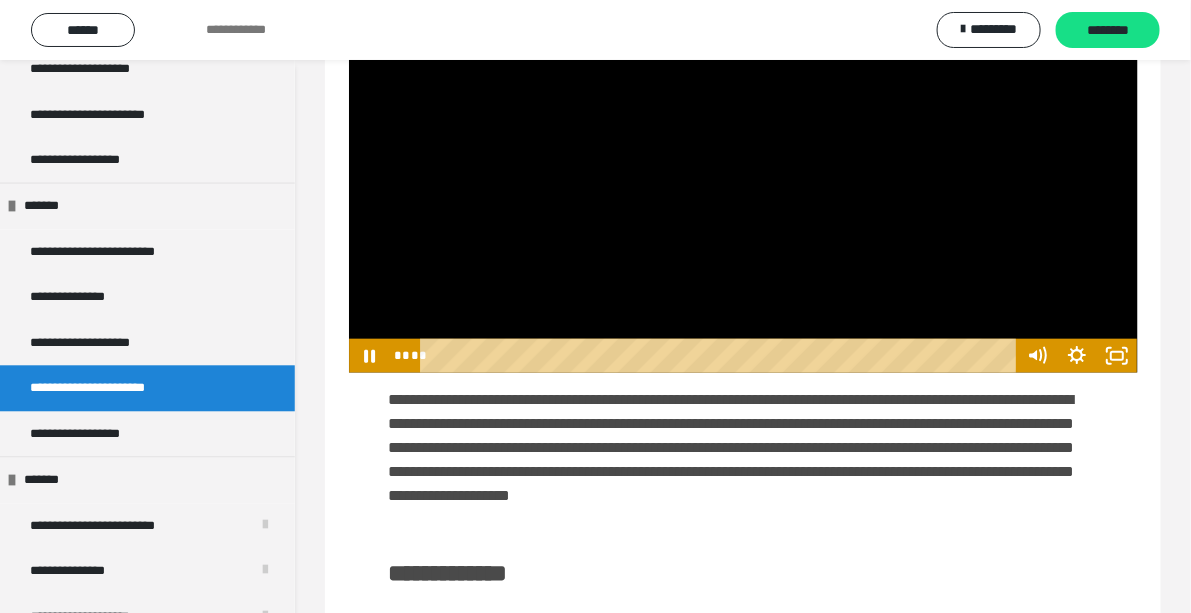 click at bounding box center (743, 151) 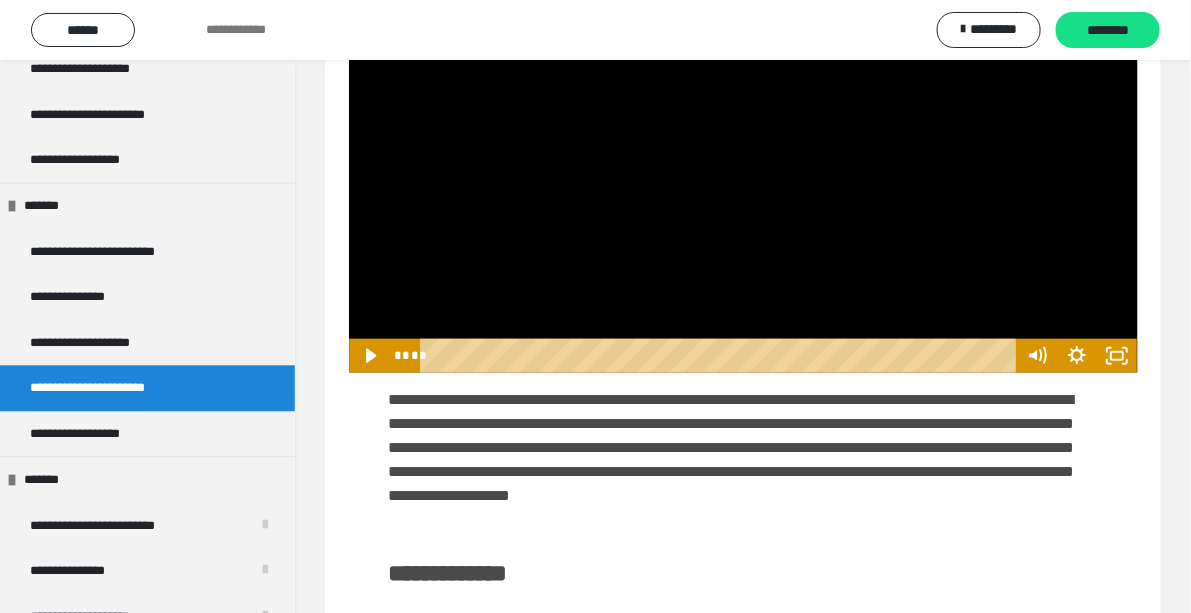click at bounding box center [743, 151] 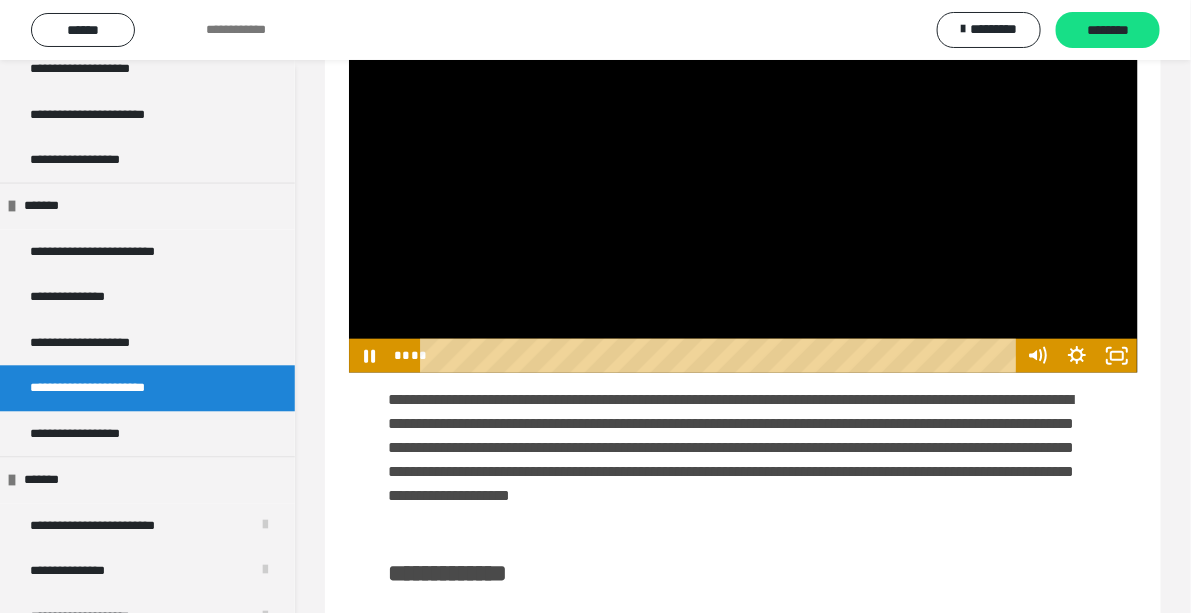 click at bounding box center [743, 151] 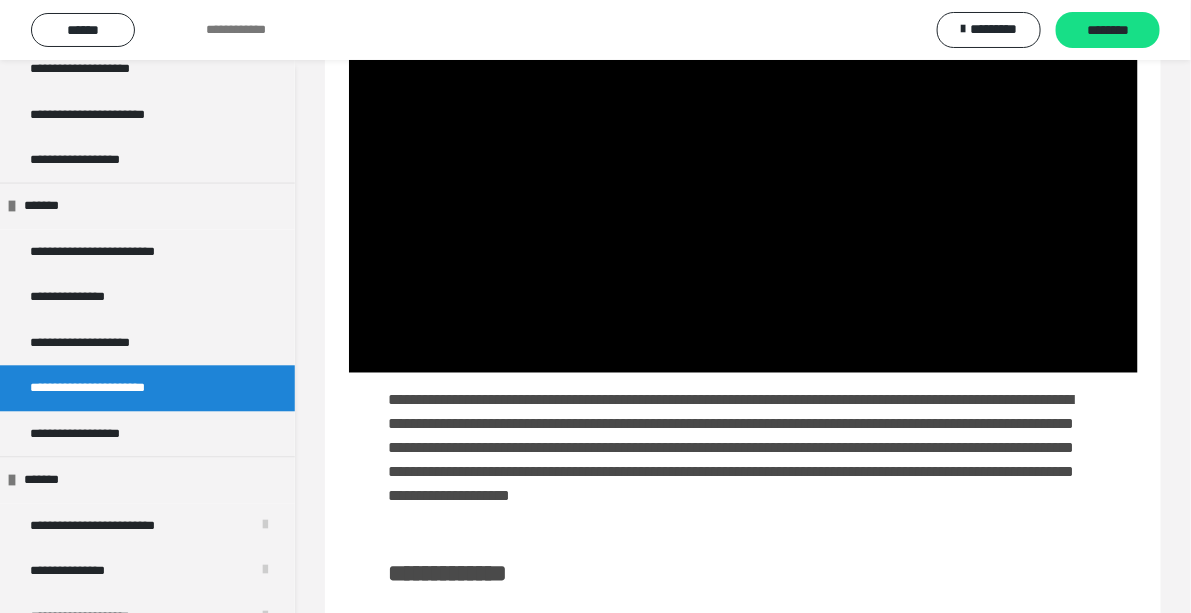 click at bounding box center (743, 151) 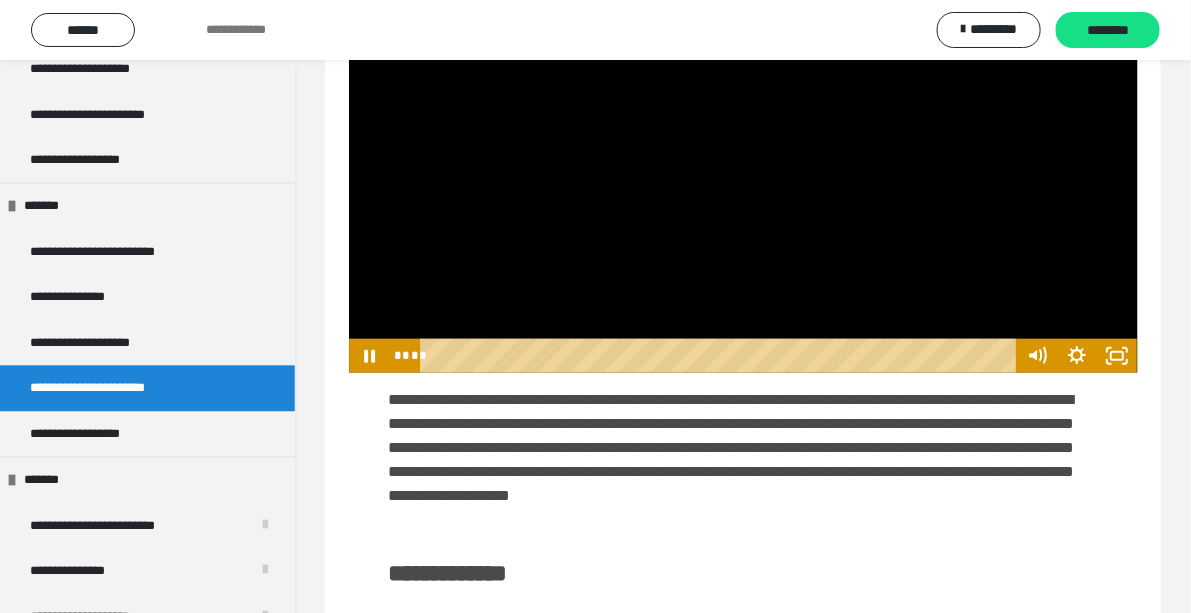 click at bounding box center (743, 151) 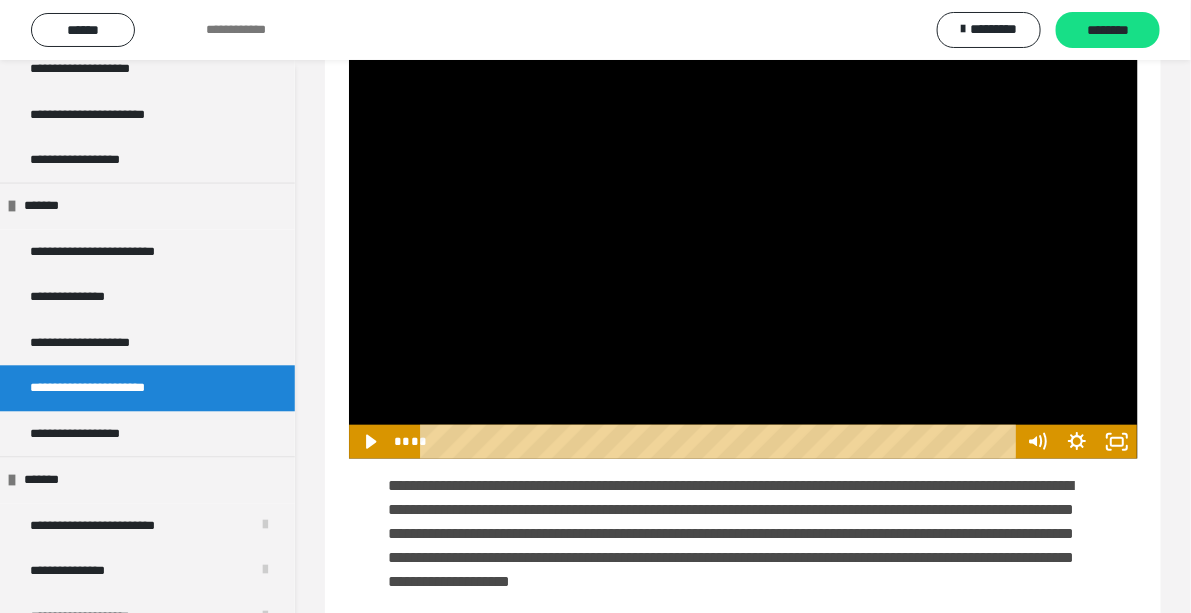 scroll, scrollTop: 356, scrollLeft: 0, axis: vertical 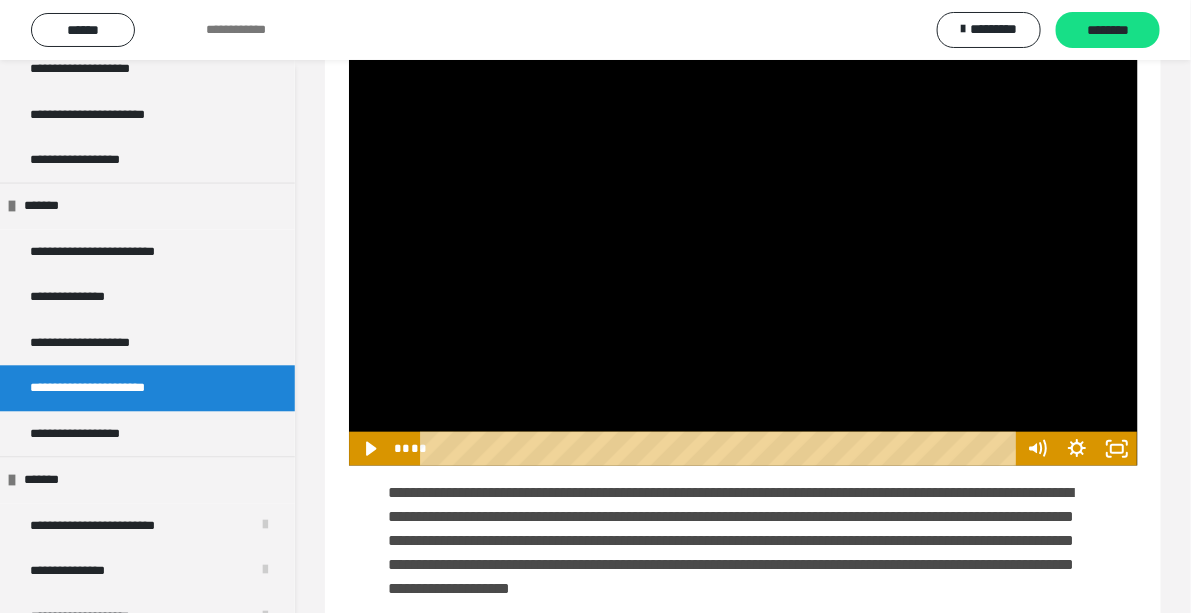 click at bounding box center (743, 244) 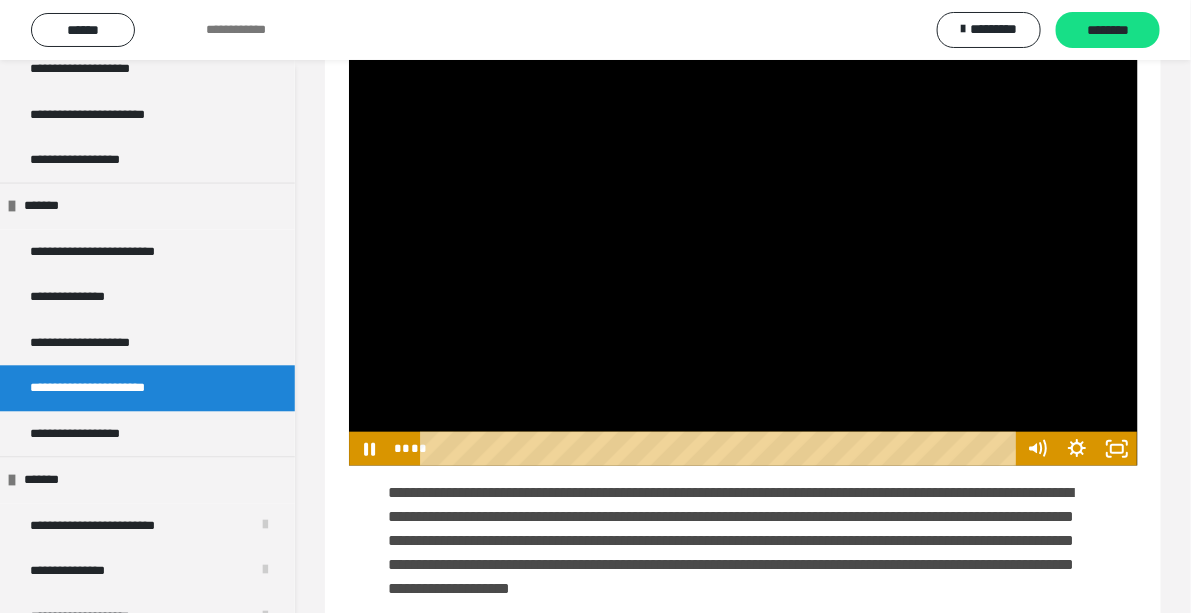 click at bounding box center [743, 244] 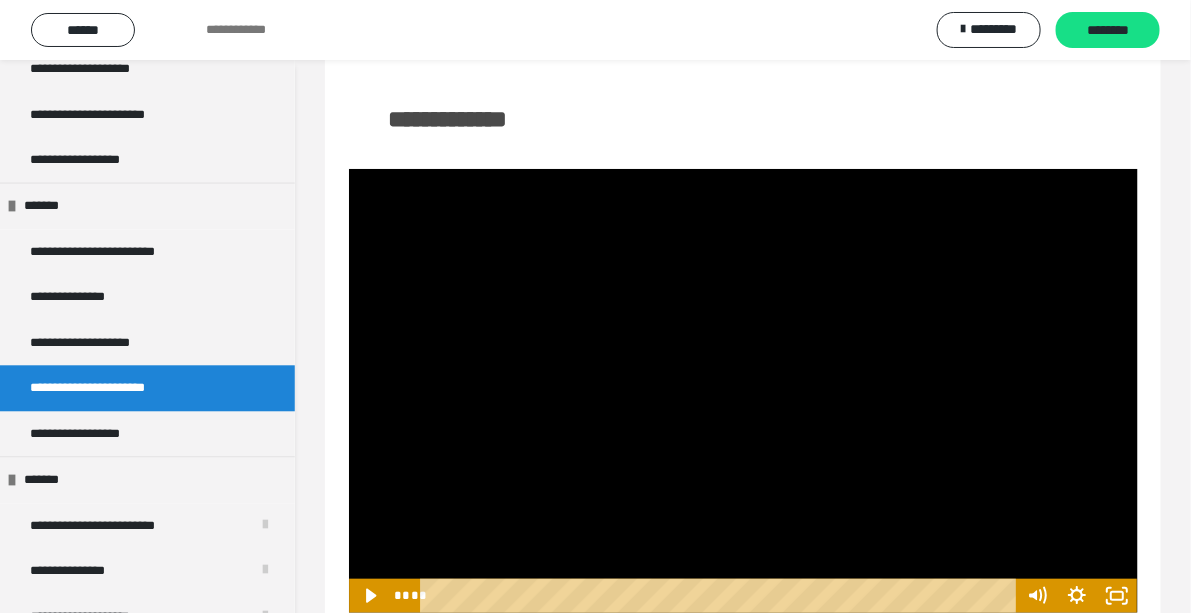 scroll, scrollTop: 205, scrollLeft: 0, axis: vertical 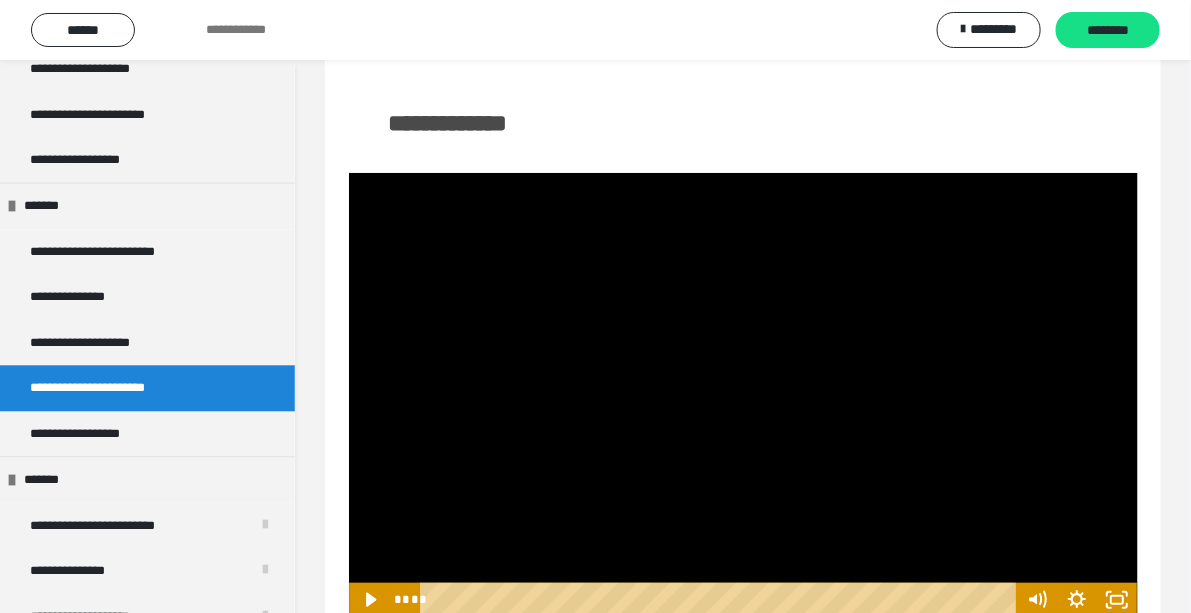 click at bounding box center (743, 395) 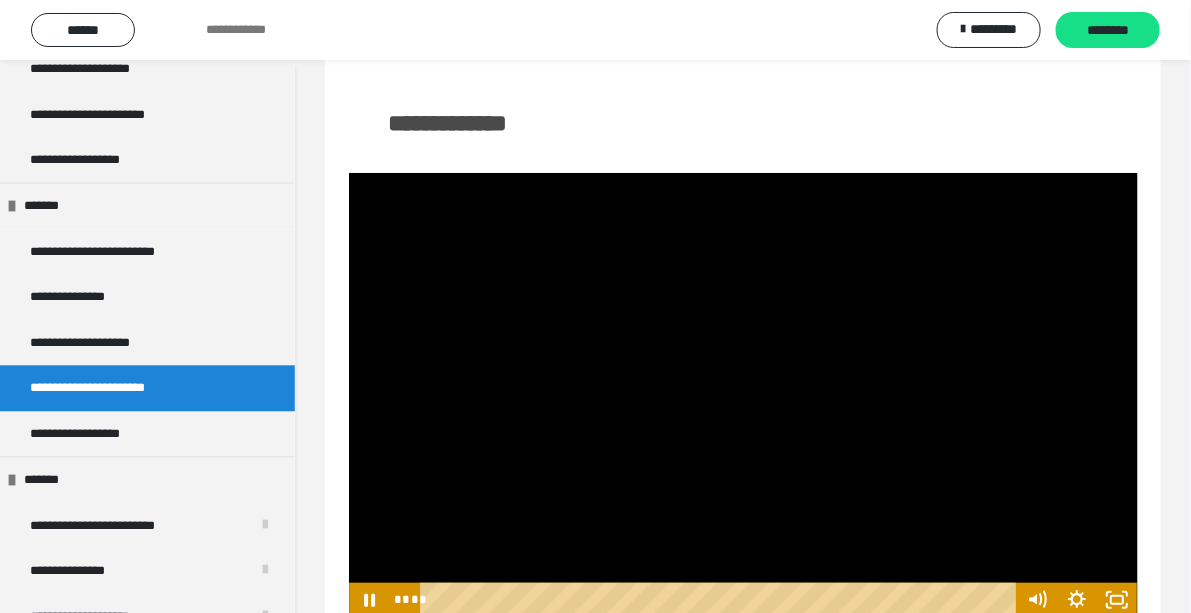 click at bounding box center (743, 395) 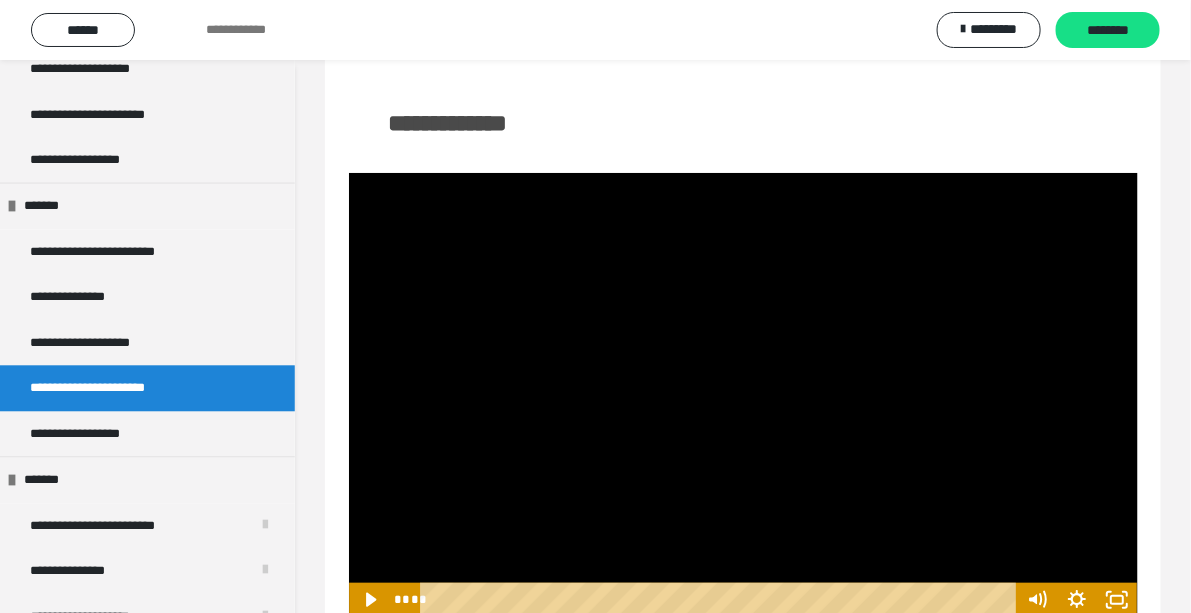 click at bounding box center [743, 395] 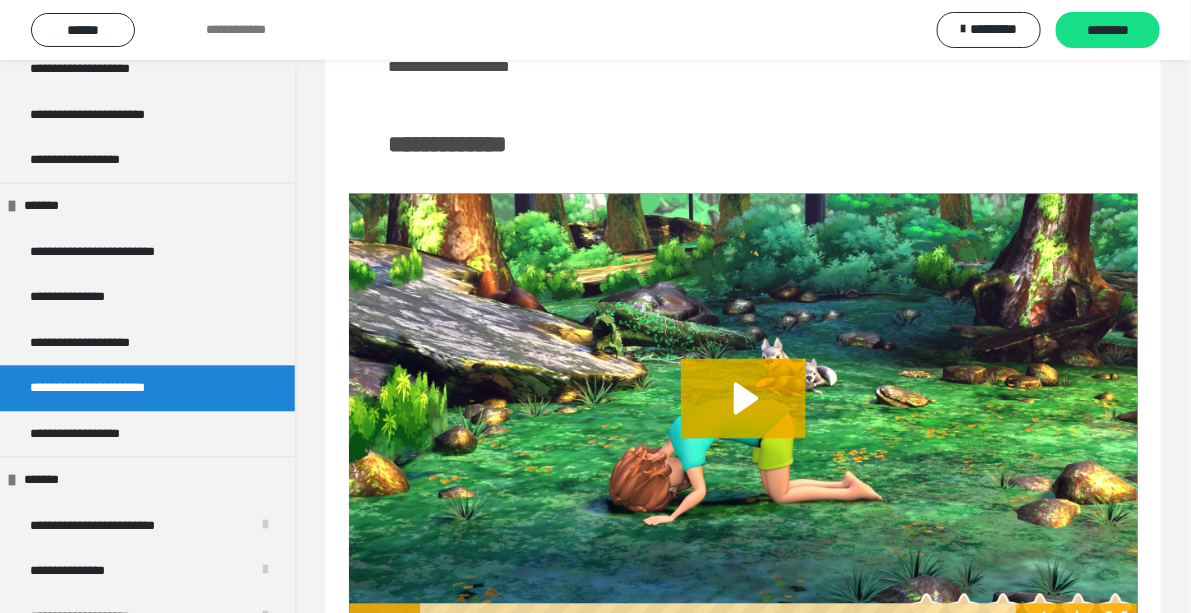 scroll, scrollTop: 884, scrollLeft: 0, axis: vertical 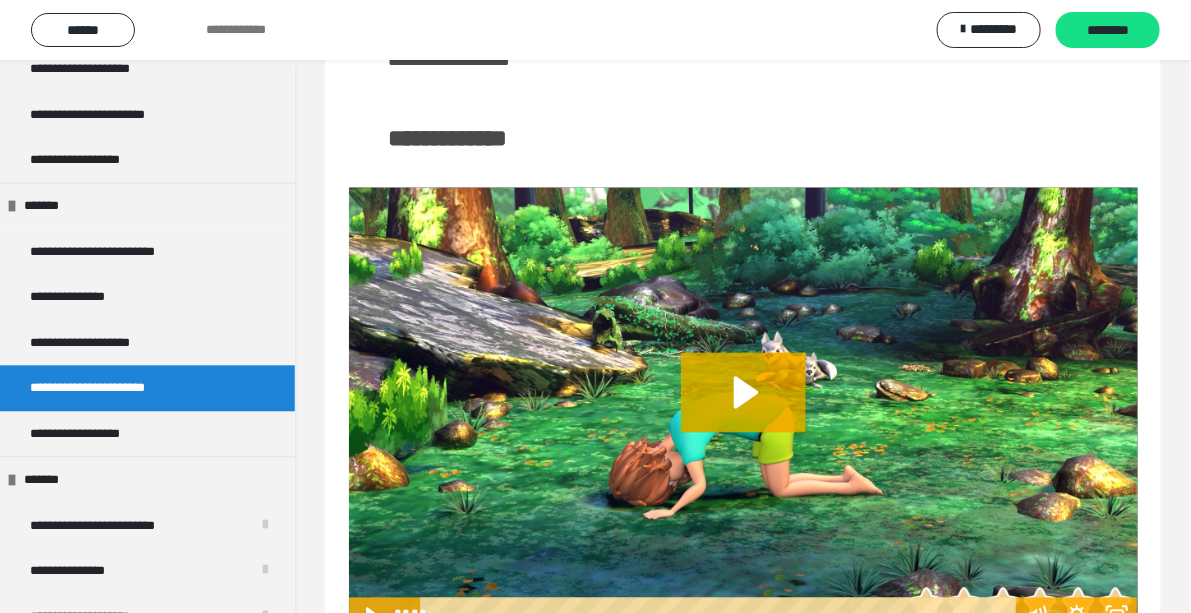 click at bounding box center (743, 410) 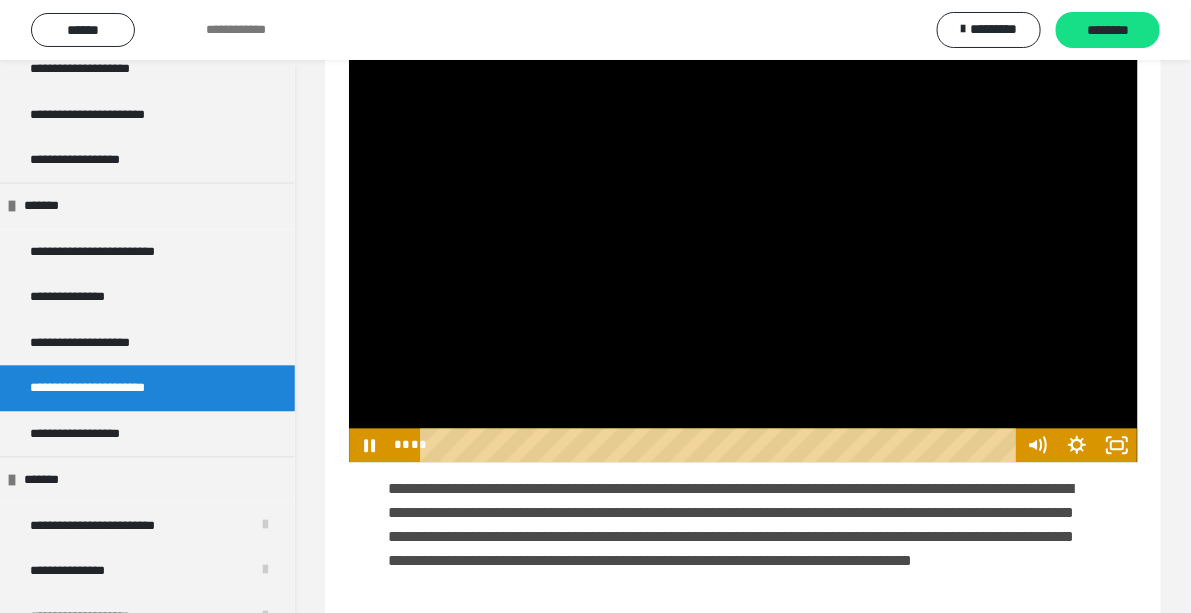 scroll, scrollTop: 1068, scrollLeft: 0, axis: vertical 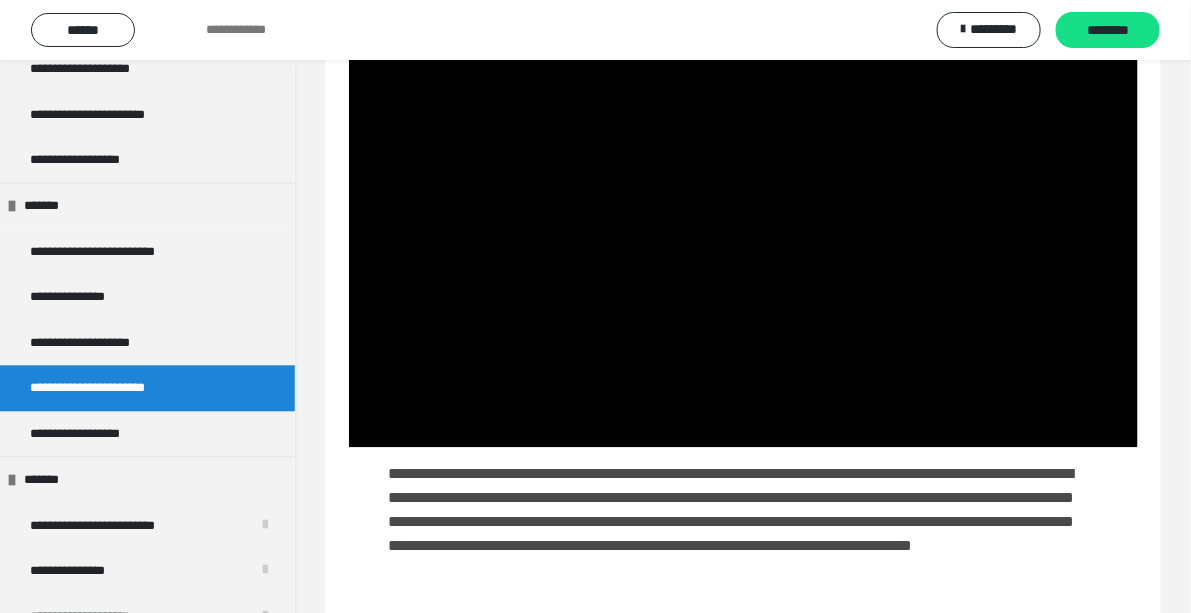 click at bounding box center [743, 226] 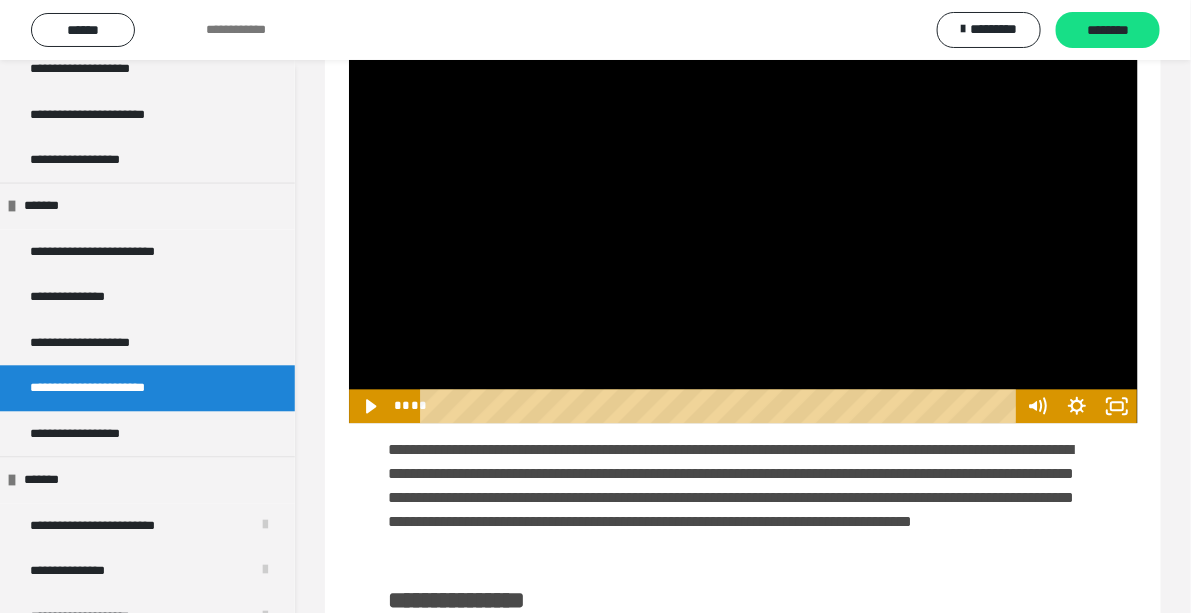 scroll, scrollTop: 1095, scrollLeft: 0, axis: vertical 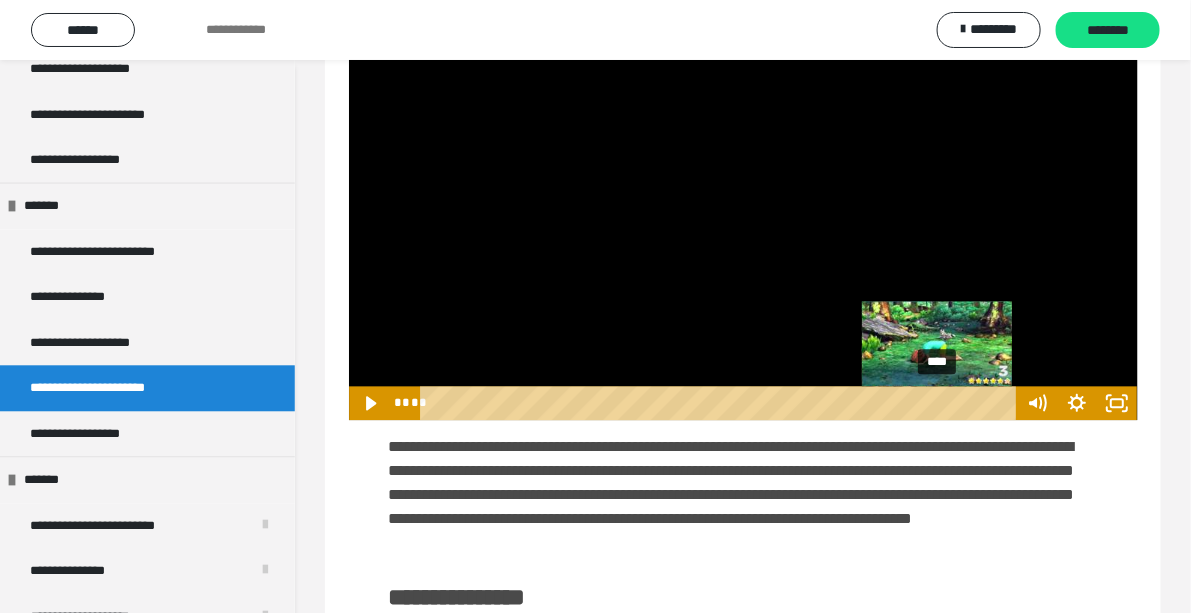 click on "****" at bounding box center (722, 404) 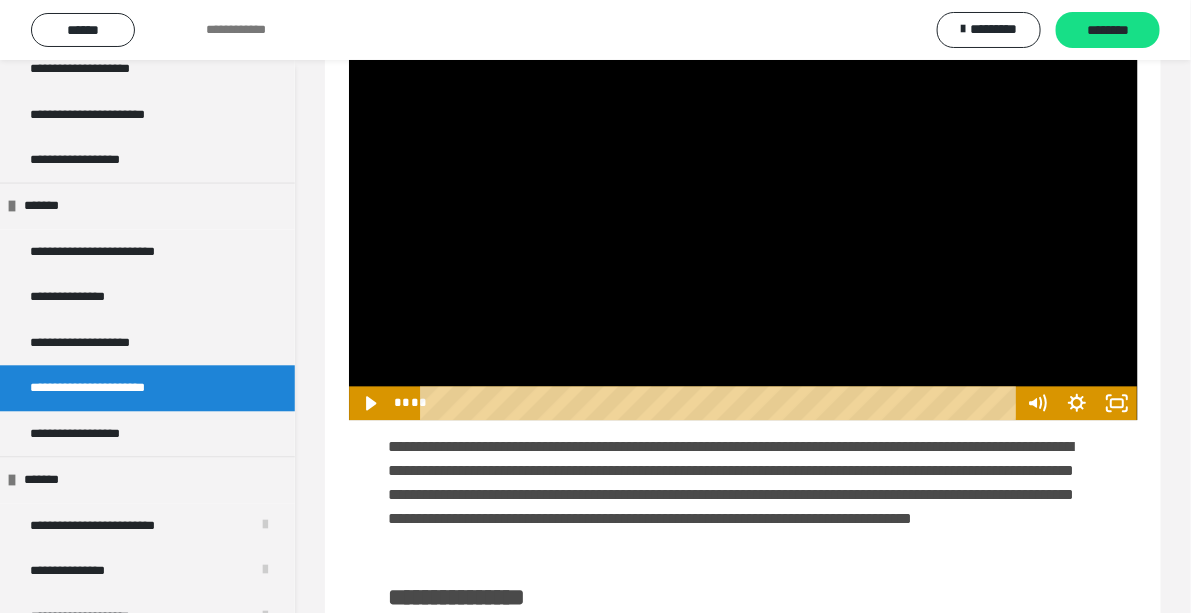 drag, startPoint x: 976, startPoint y: 372, endPoint x: 944, endPoint y: 353, distance: 37.215588 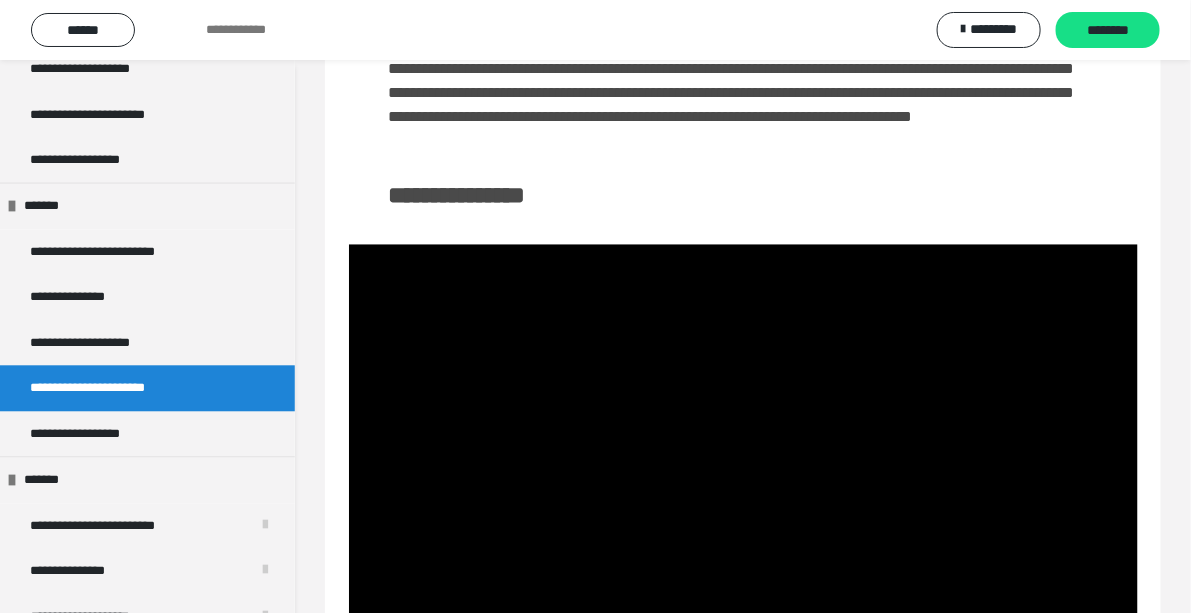 scroll, scrollTop: 1506, scrollLeft: 0, axis: vertical 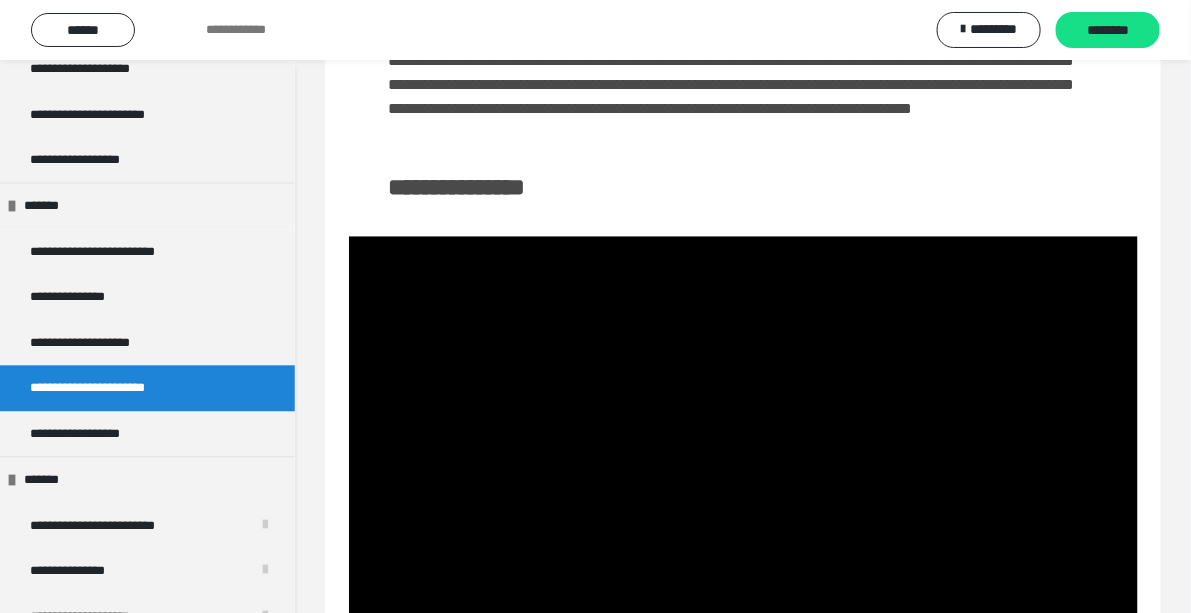 click at bounding box center (743, 458) 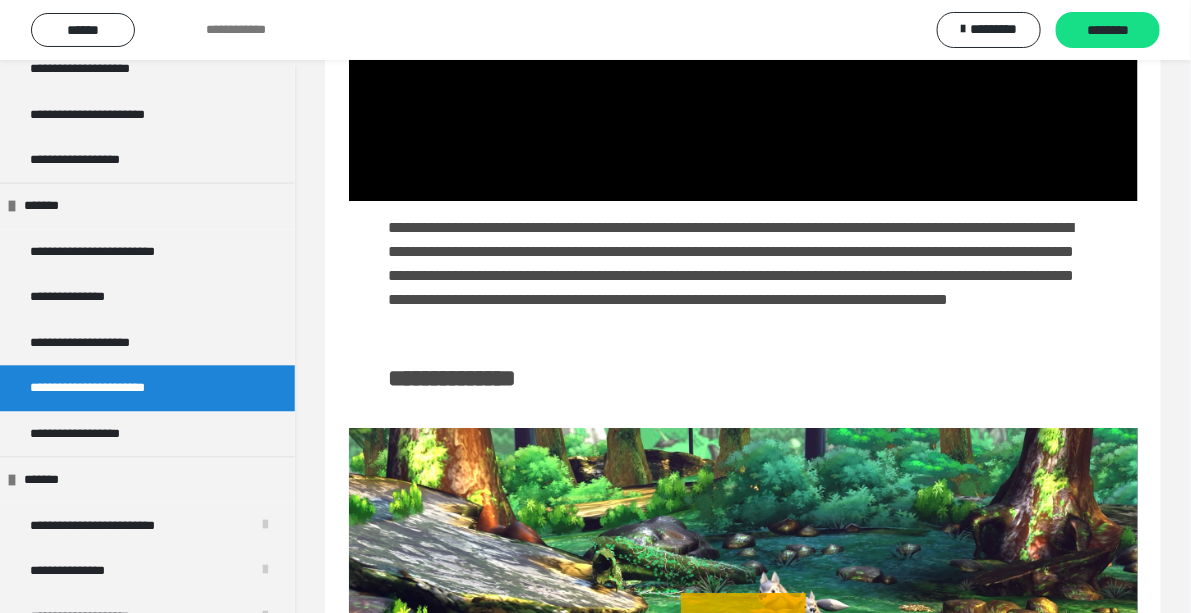 scroll, scrollTop: 1945, scrollLeft: 0, axis: vertical 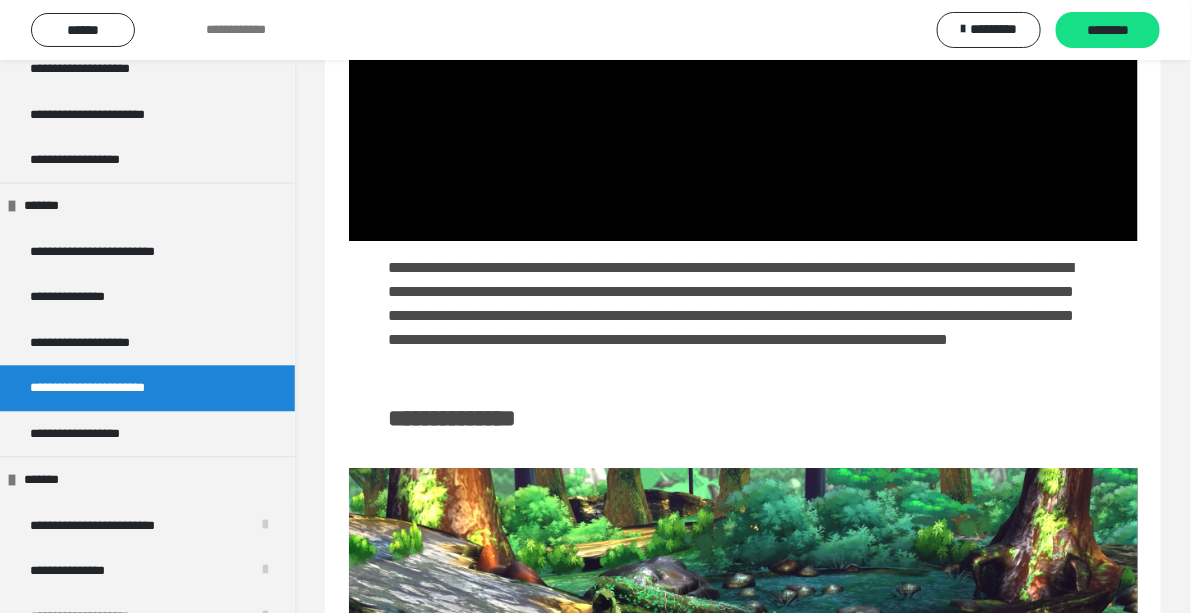 click at bounding box center (743, 19) 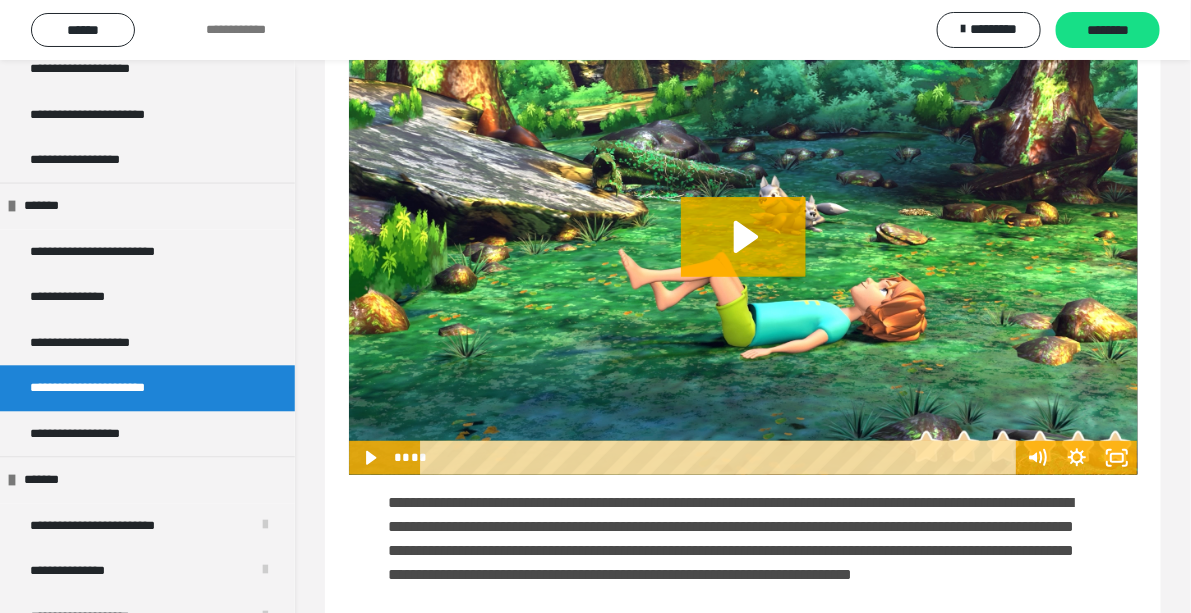 scroll, scrollTop: 2390, scrollLeft: 0, axis: vertical 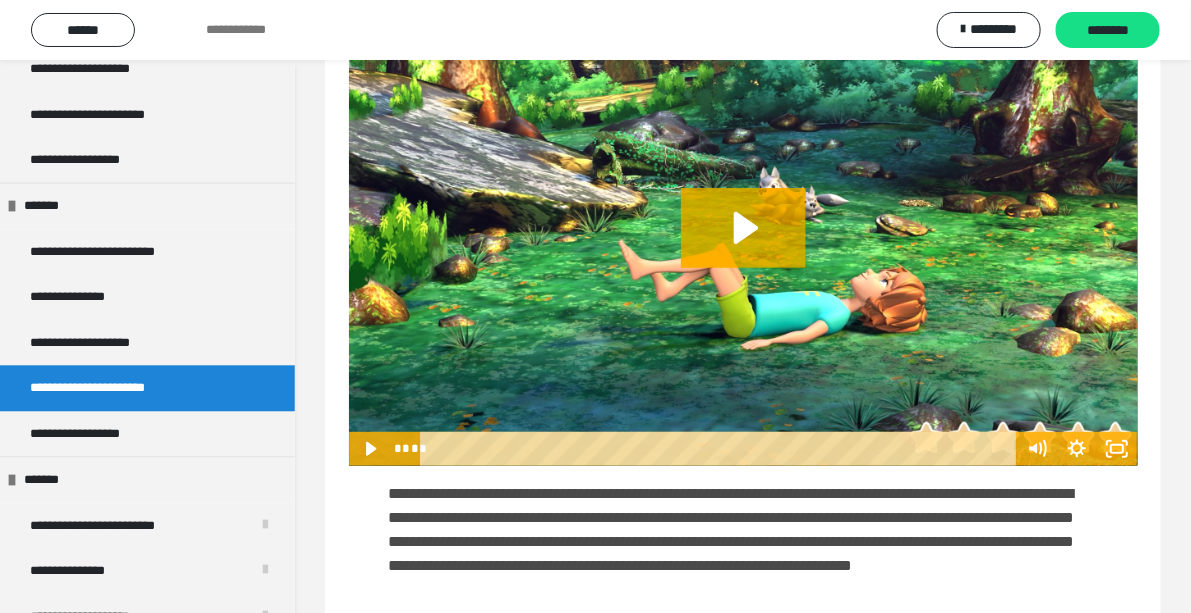 click at bounding box center (743, 245) 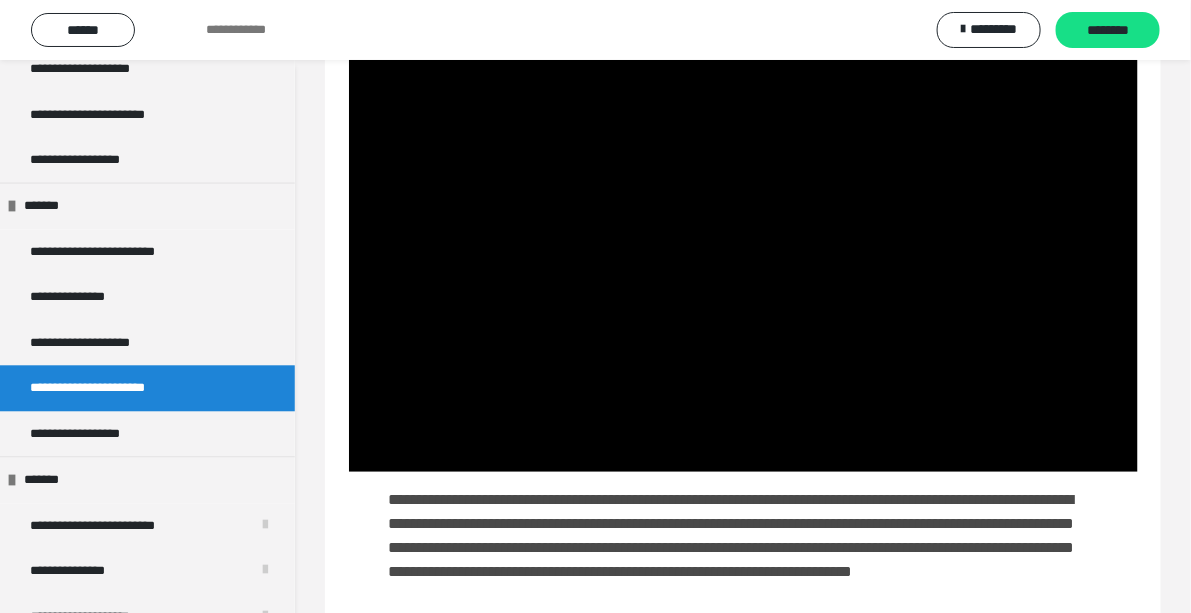 scroll, scrollTop: 2389, scrollLeft: 0, axis: vertical 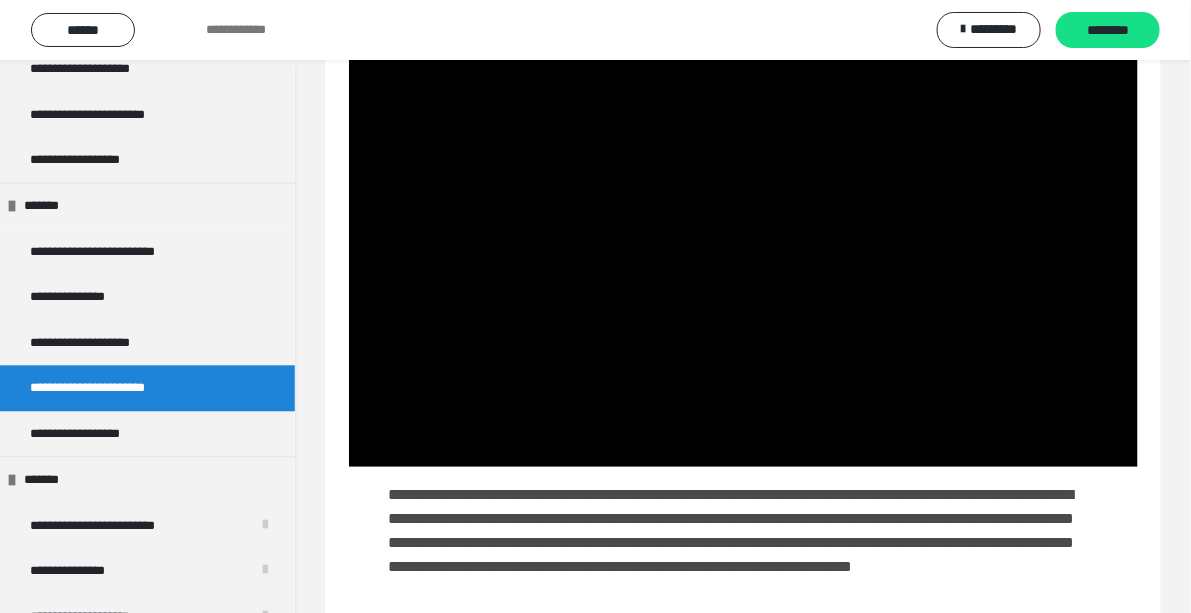 click at bounding box center (743, 246) 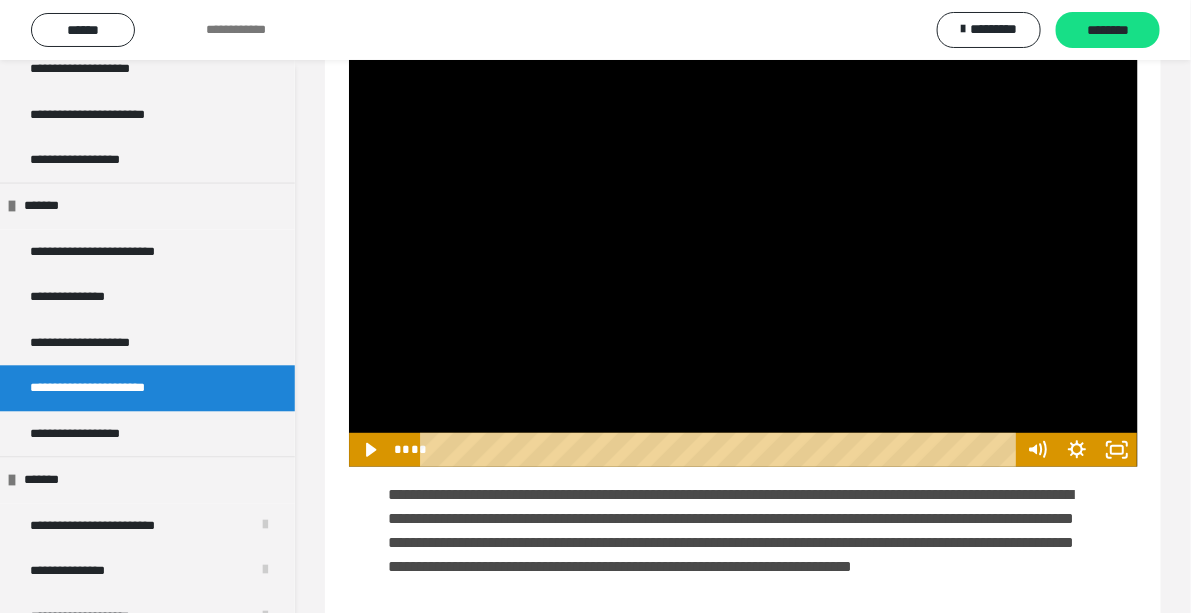 click at bounding box center (743, 246) 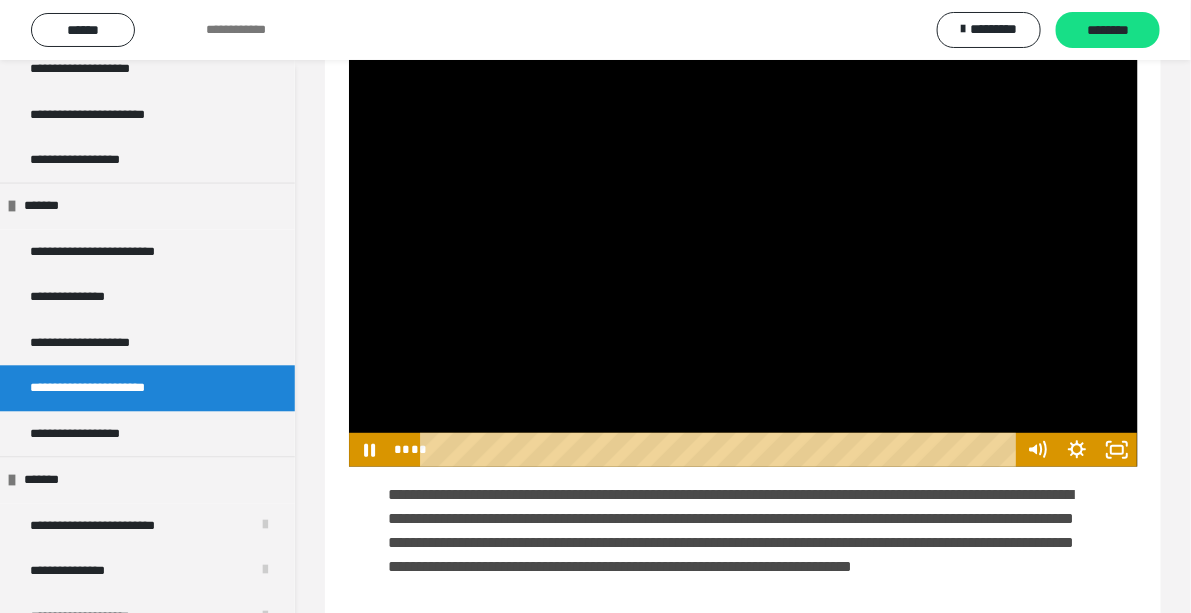 click at bounding box center (743, 246) 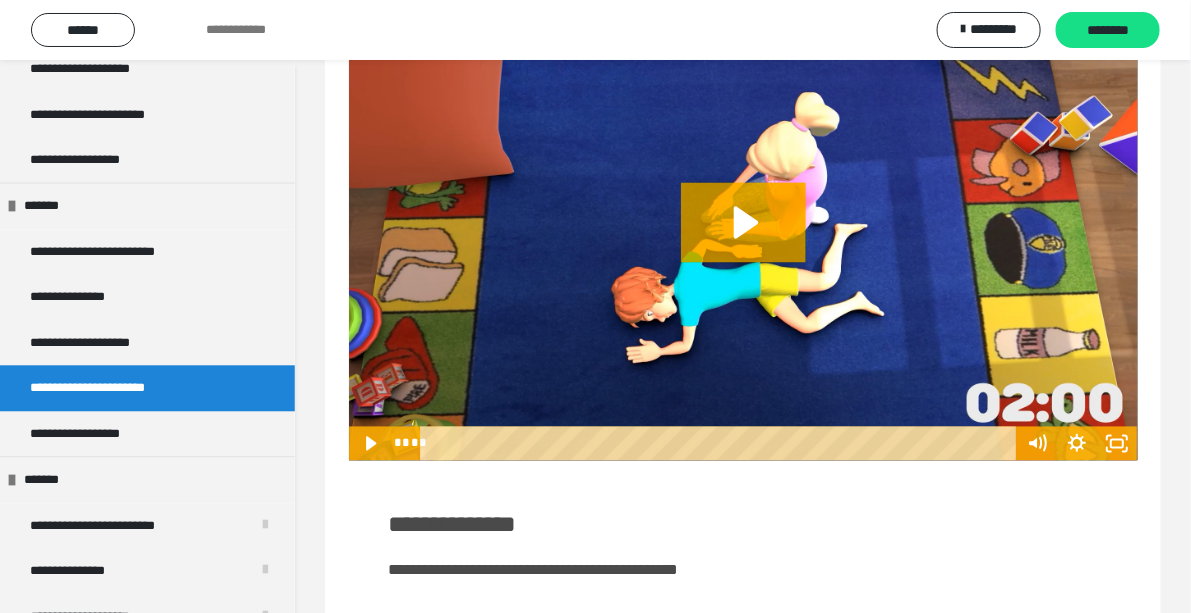 scroll, scrollTop: 3301, scrollLeft: 0, axis: vertical 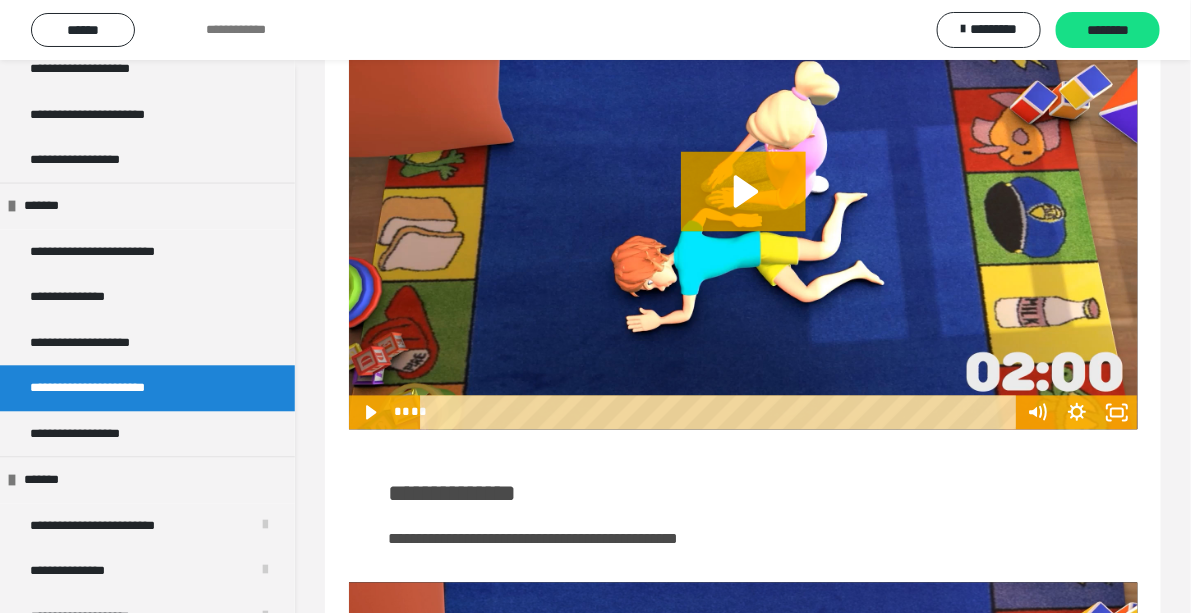 click at bounding box center (743, 209) 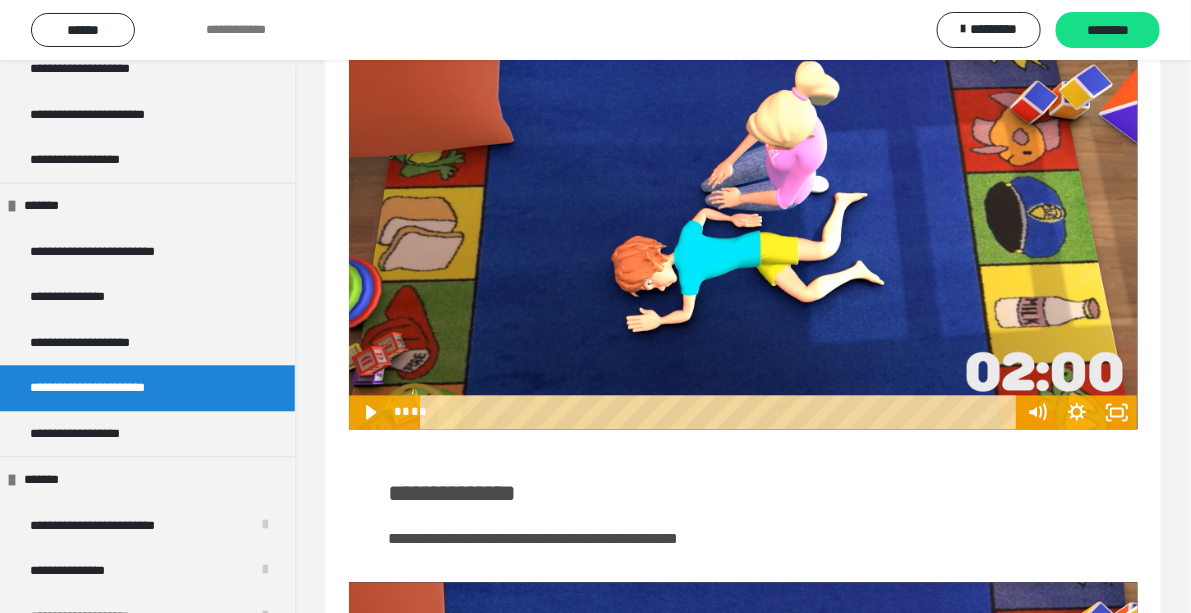 click at bounding box center (743, 209) 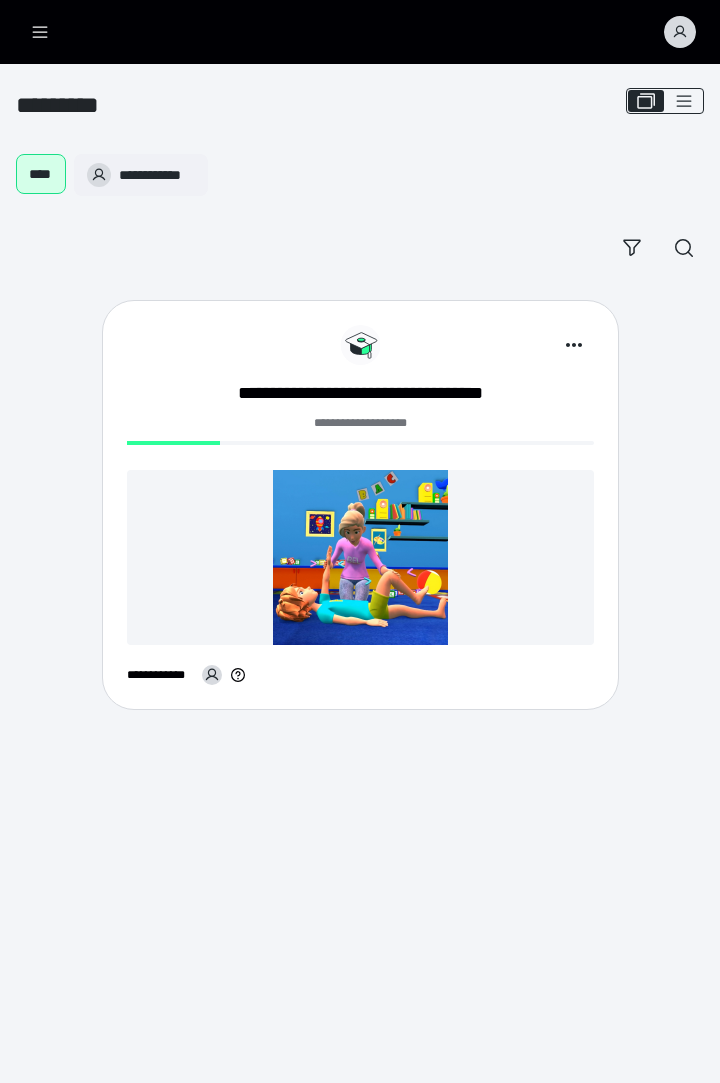 scroll, scrollTop: 0, scrollLeft: 0, axis: both 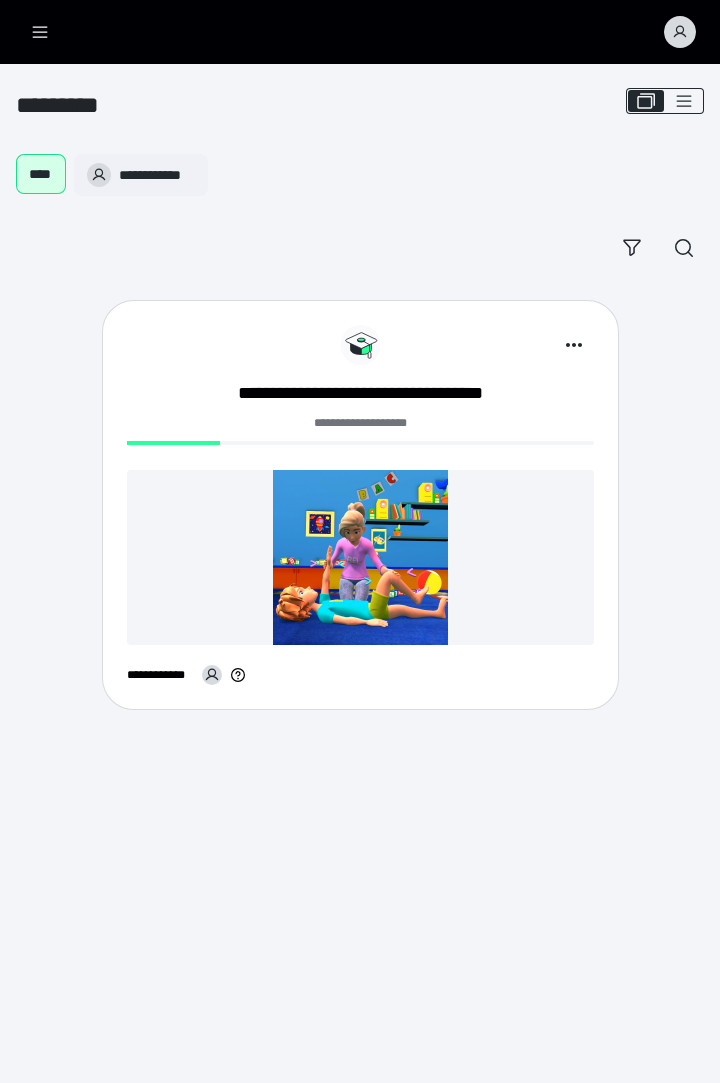 click at bounding box center [360, 557] 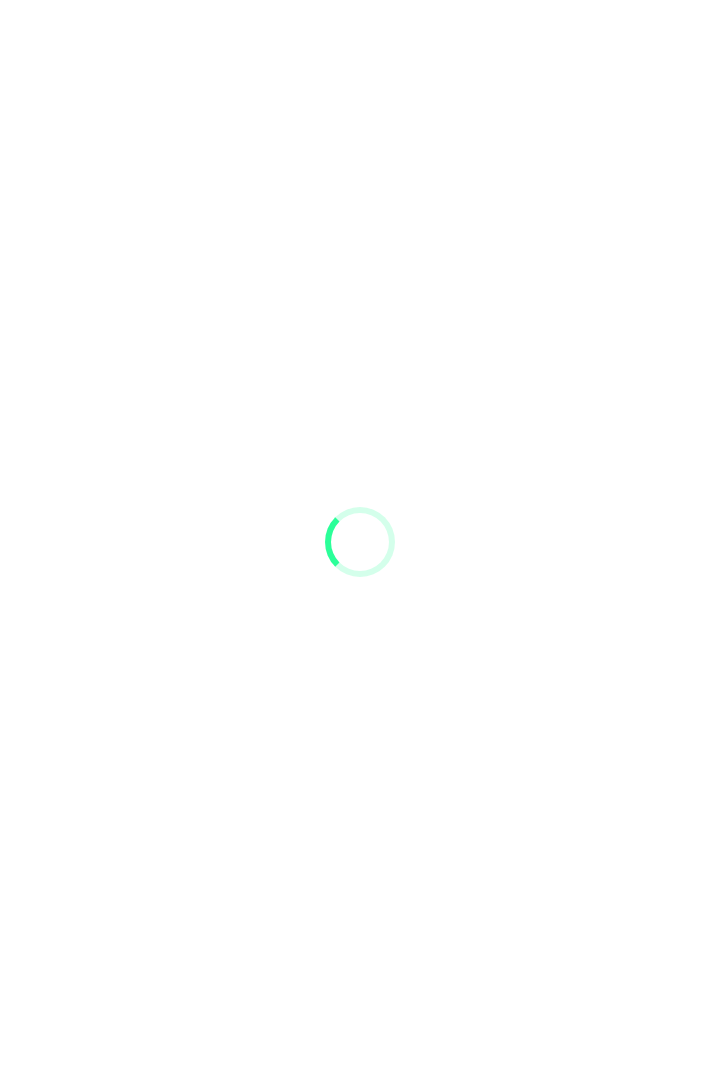 scroll, scrollTop: 0, scrollLeft: 0, axis: both 